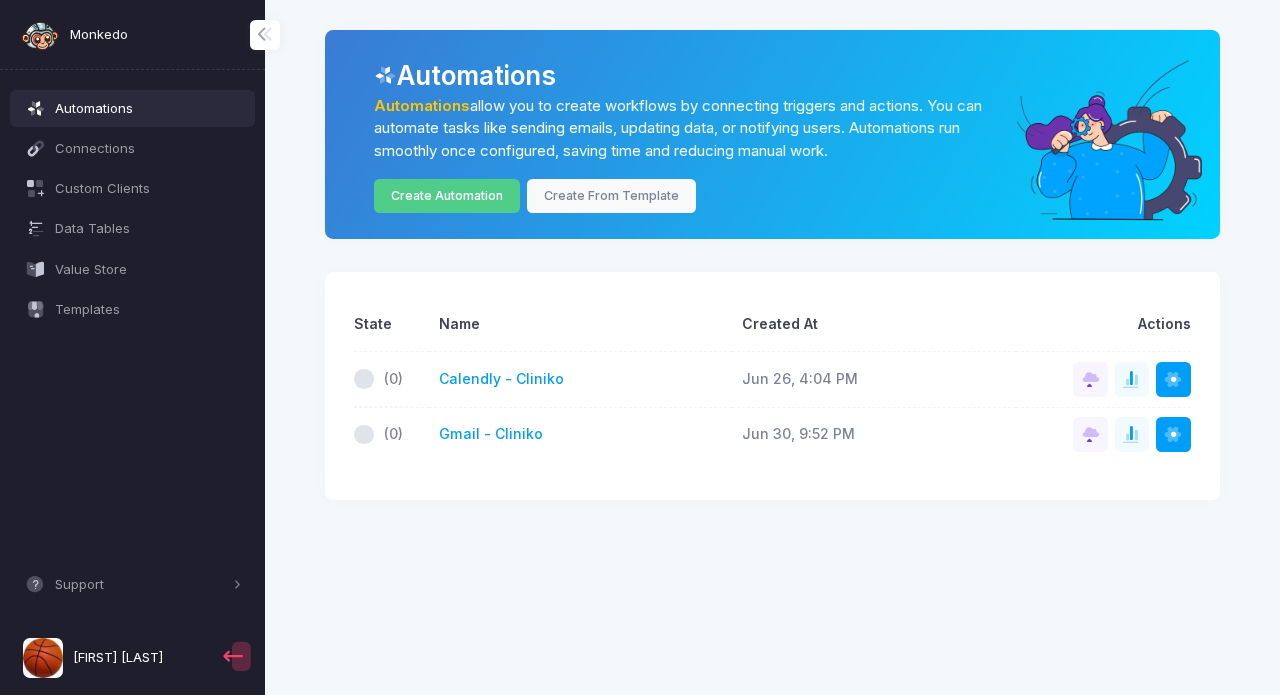 scroll, scrollTop: 0, scrollLeft: 0, axis: both 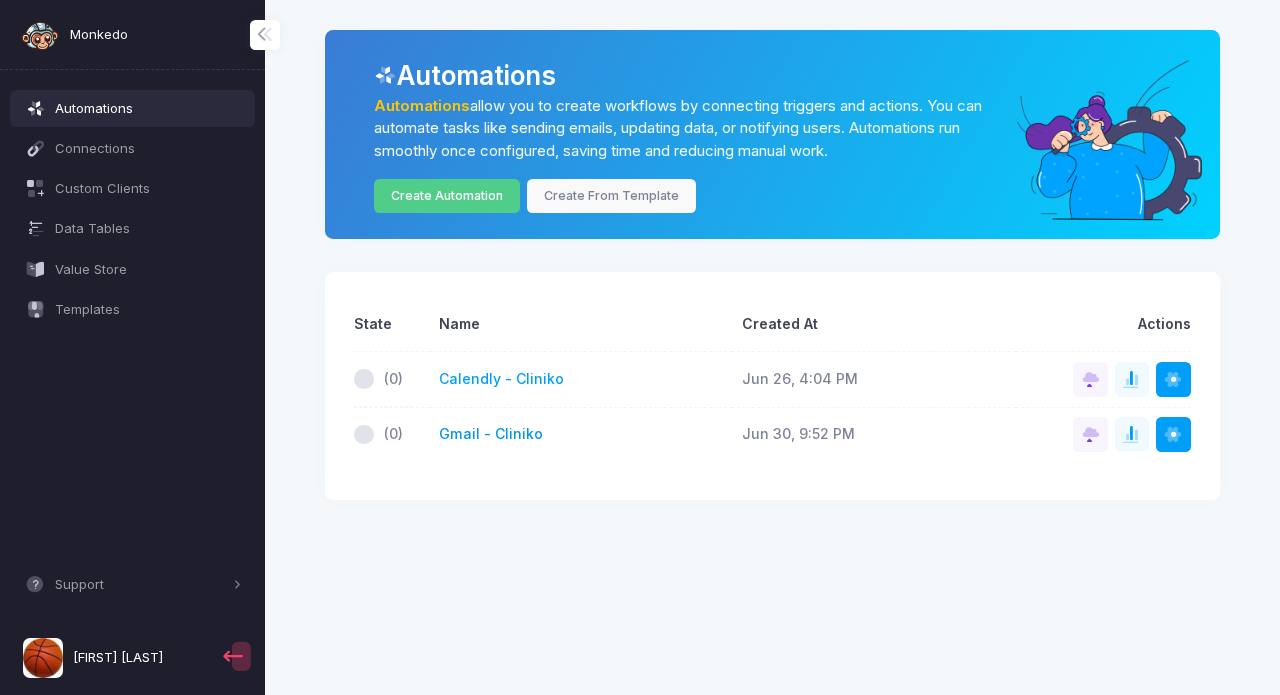 click on "Gmail - Cliniko" at bounding box center [491, 434] 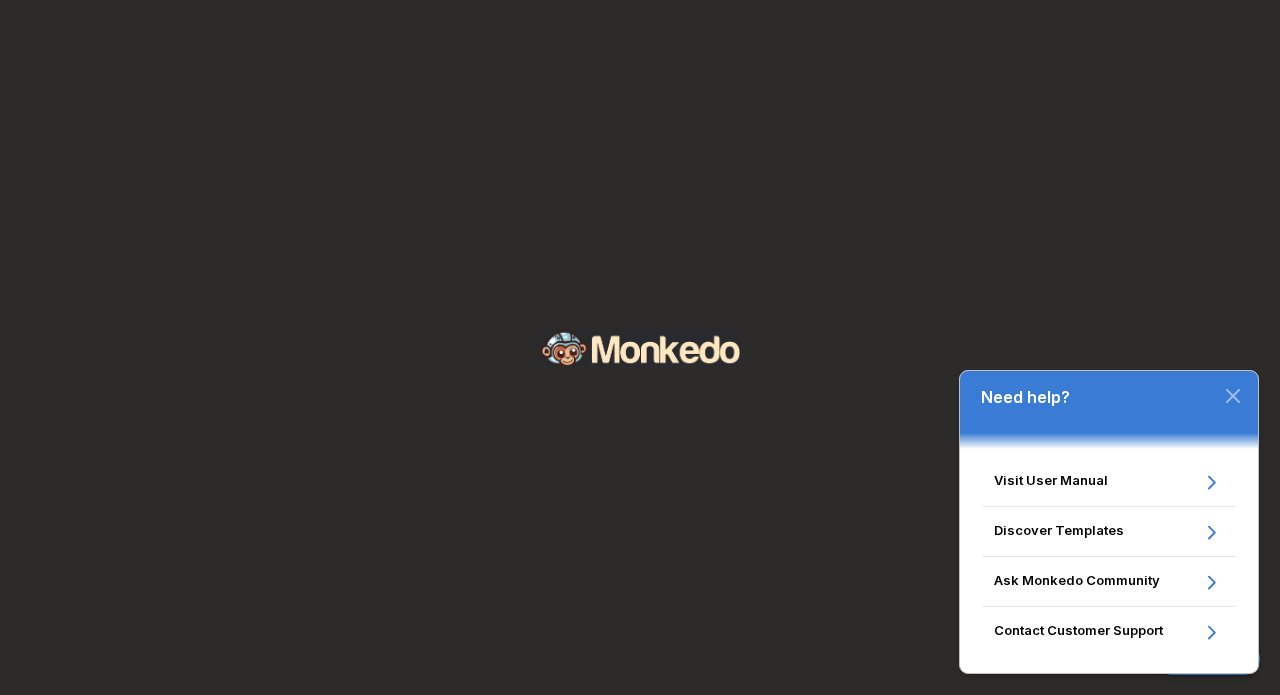 scroll, scrollTop: 0, scrollLeft: 0, axis: both 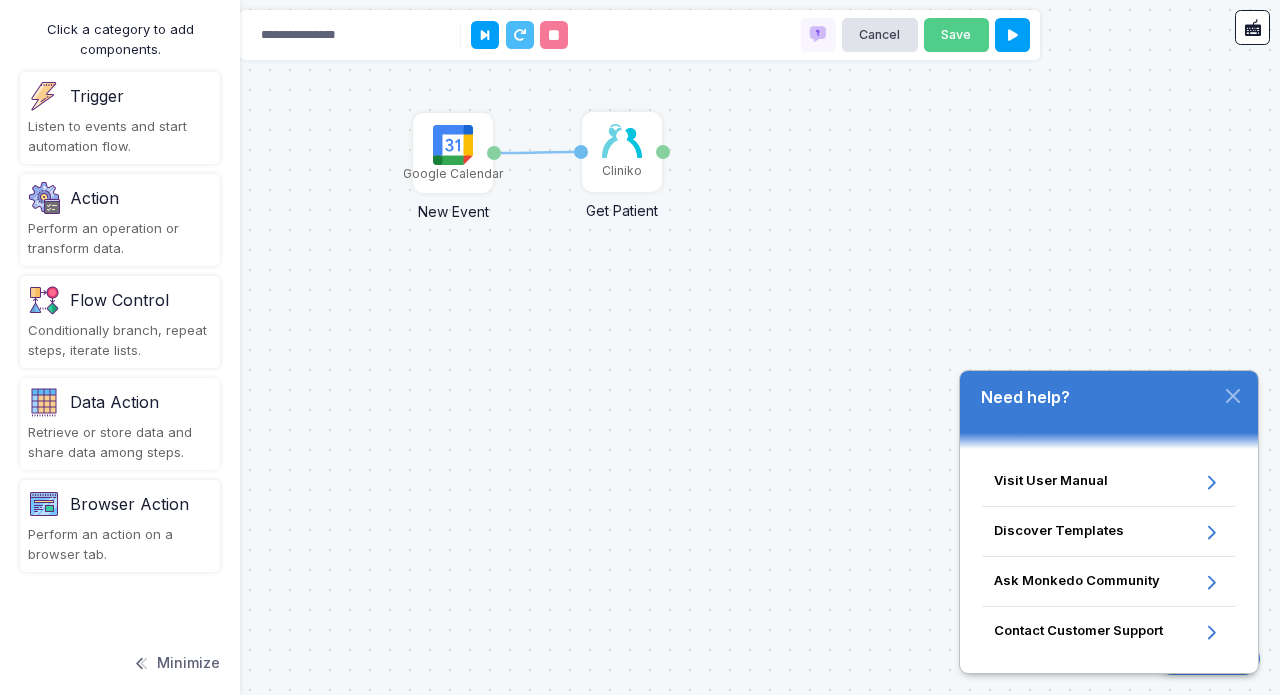 click at bounding box center [1233, 396] 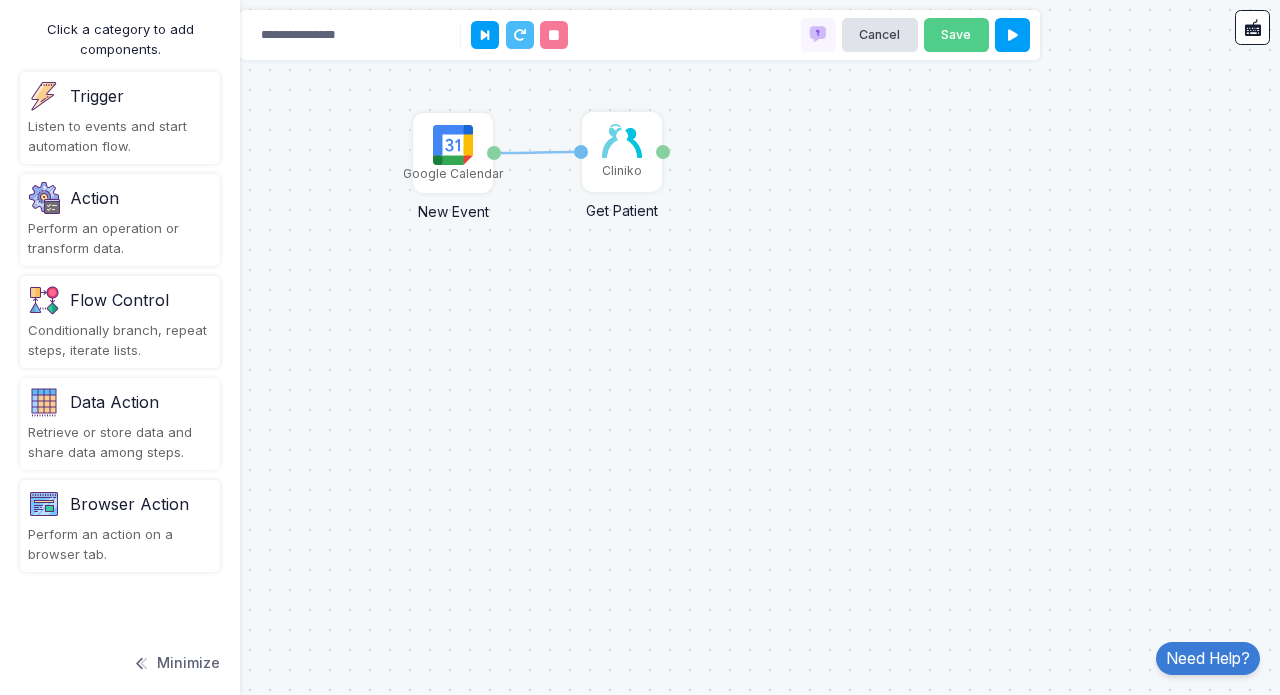 click on "Action" at bounding box center [120, 96] 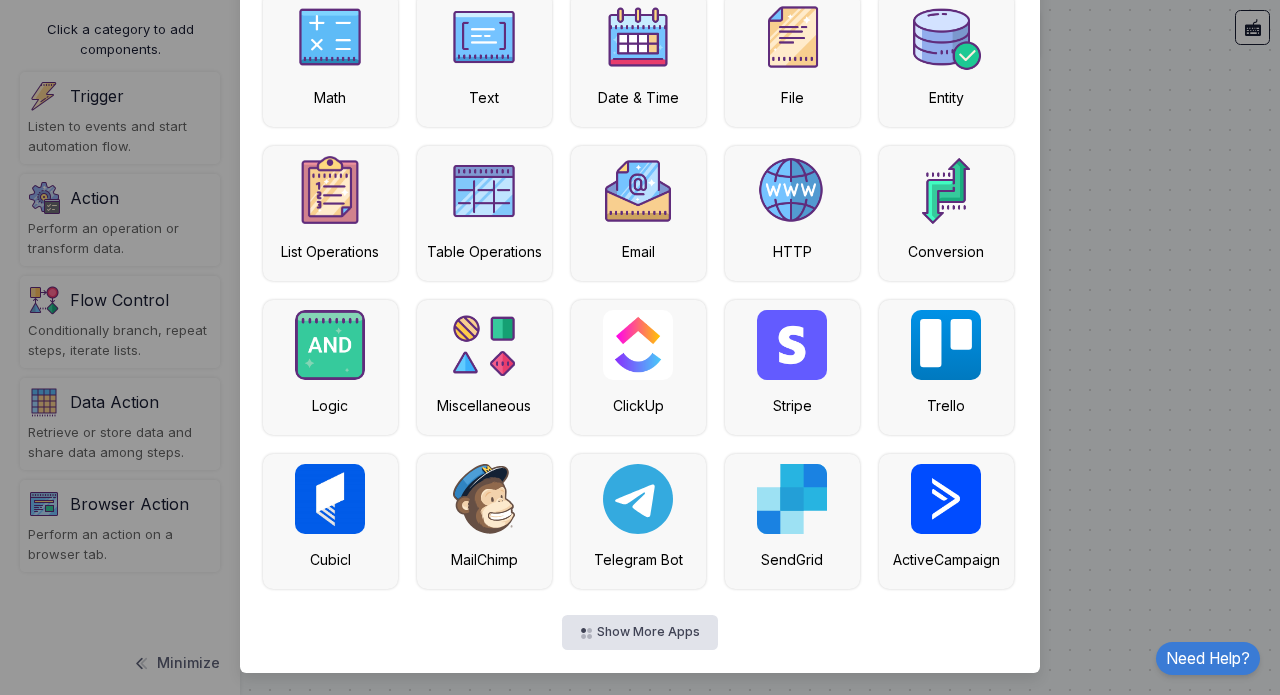 scroll, scrollTop: 191, scrollLeft: 0, axis: vertical 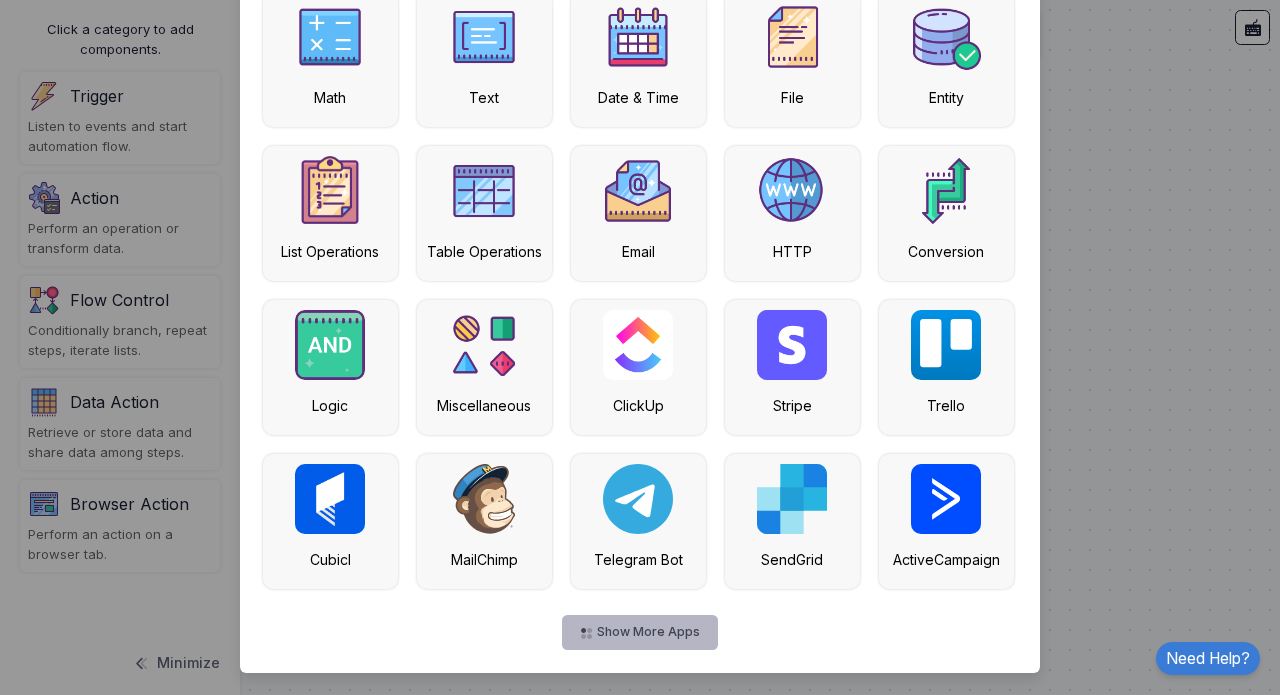 click on "Show More Apps" at bounding box center [639, 632] 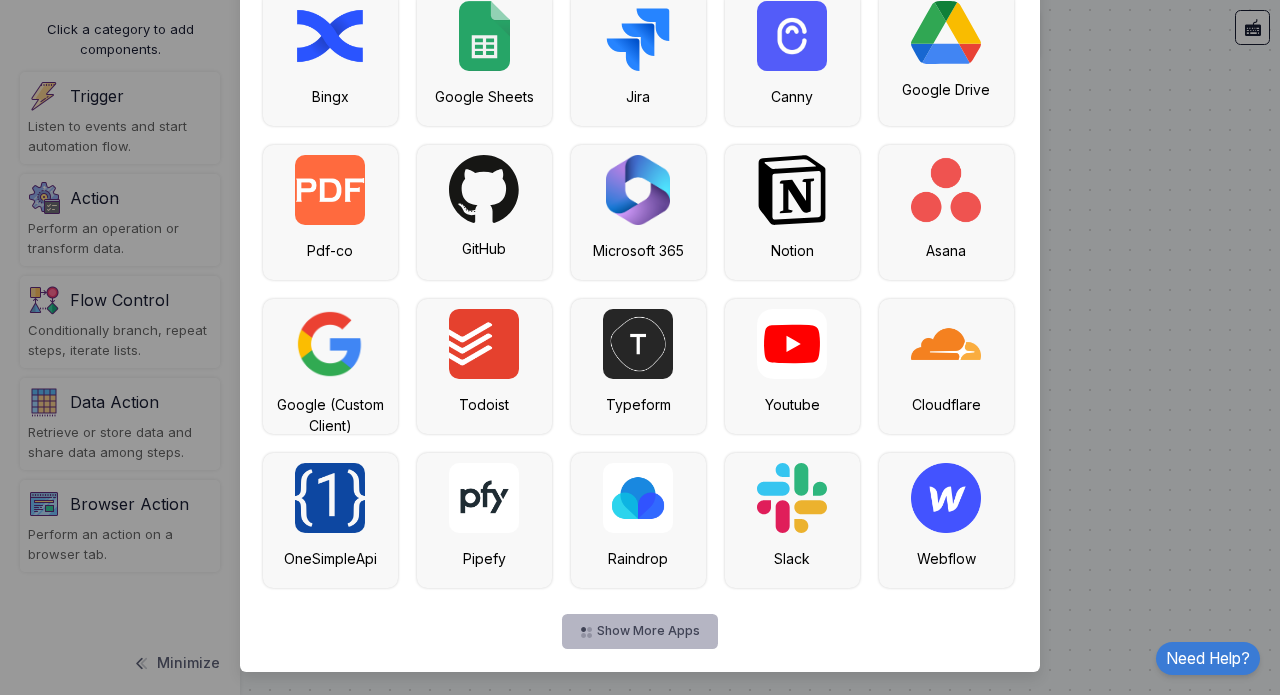 scroll, scrollTop: 807, scrollLeft: 0, axis: vertical 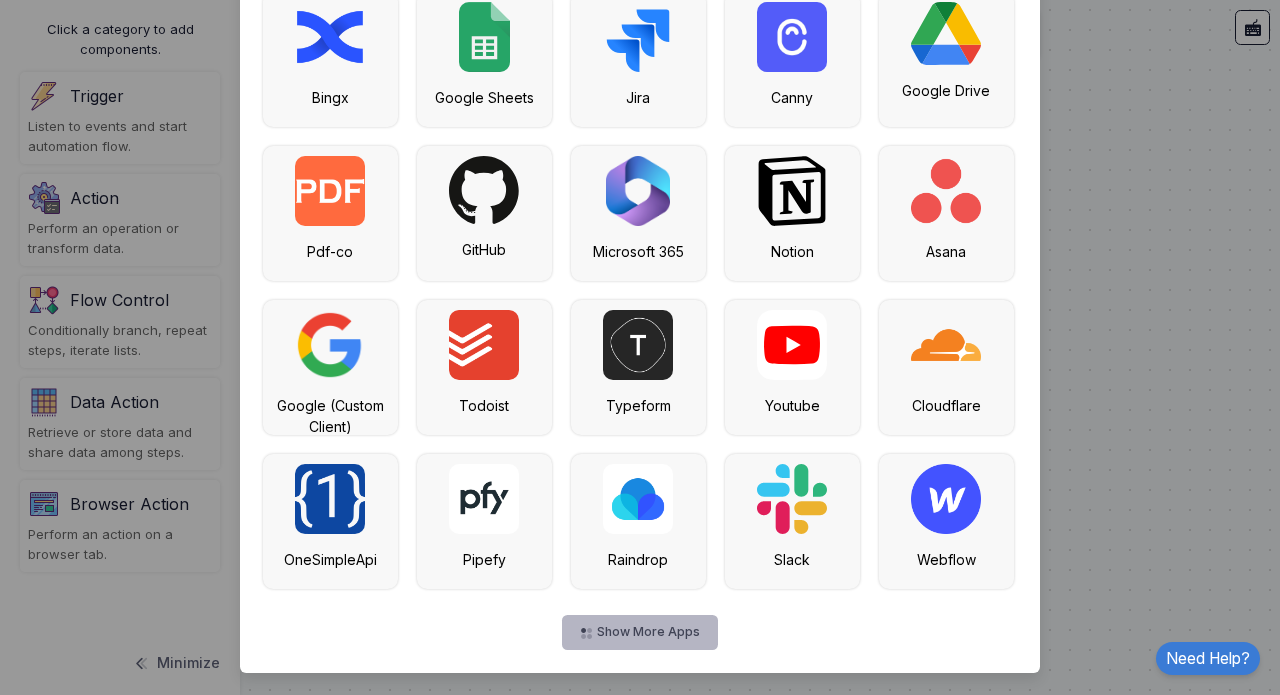 click on "Show More Apps" at bounding box center [639, 632] 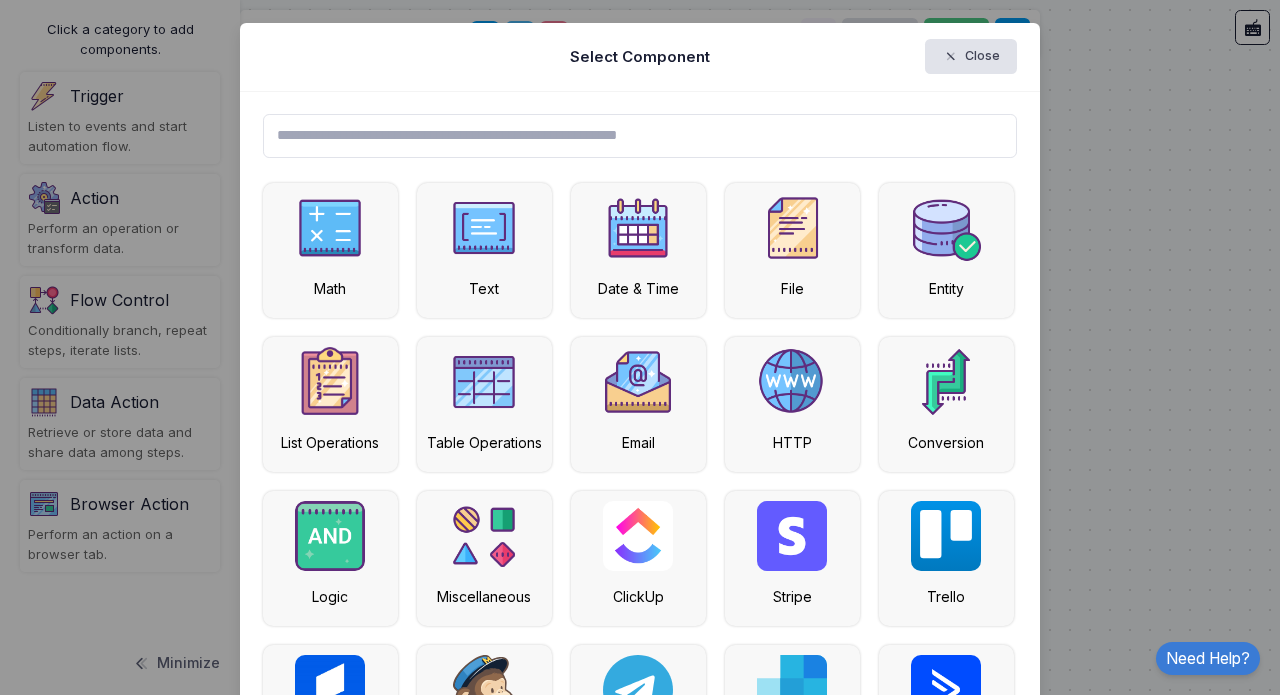 scroll, scrollTop: 0, scrollLeft: 0, axis: both 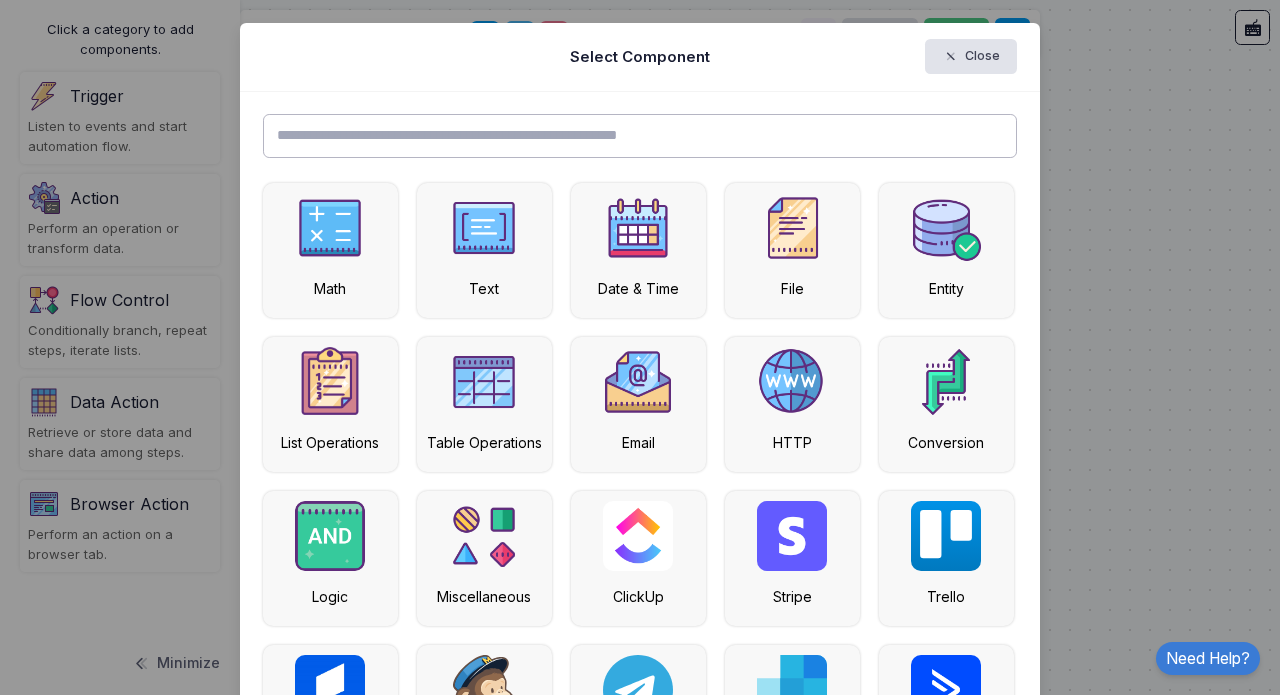 click at bounding box center [640, 136] 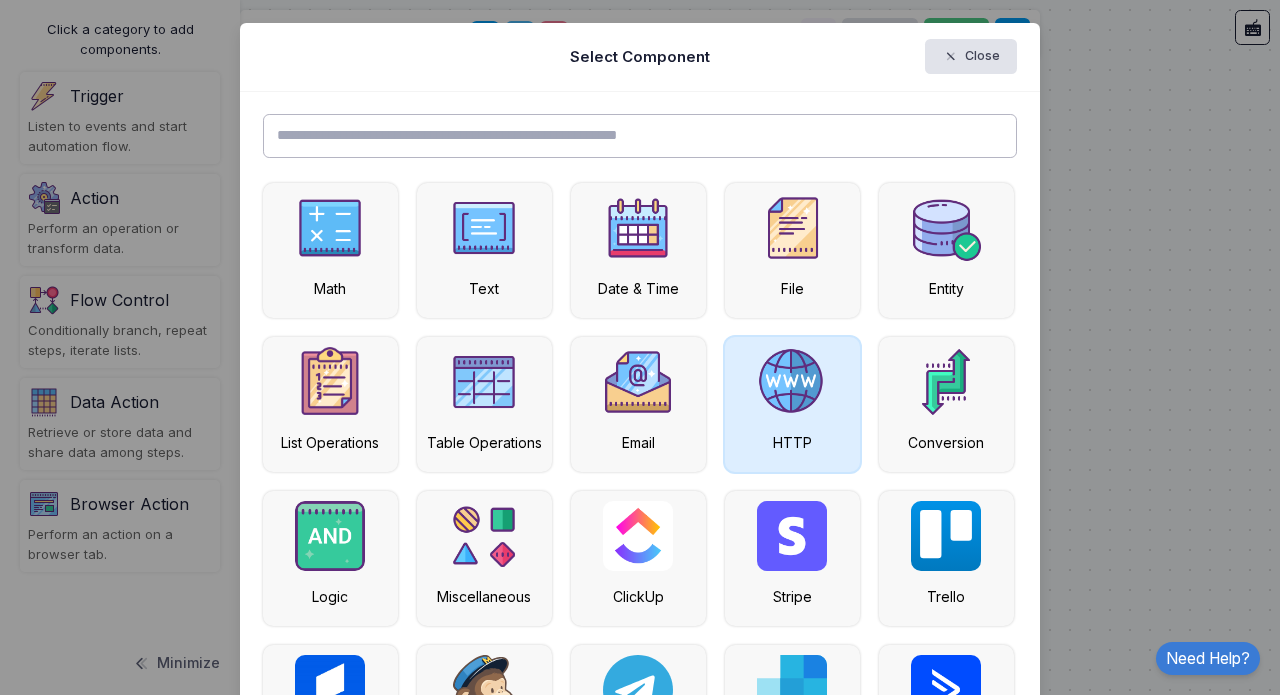 scroll, scrollTop: 0, scrollLeft: 0, axis: both 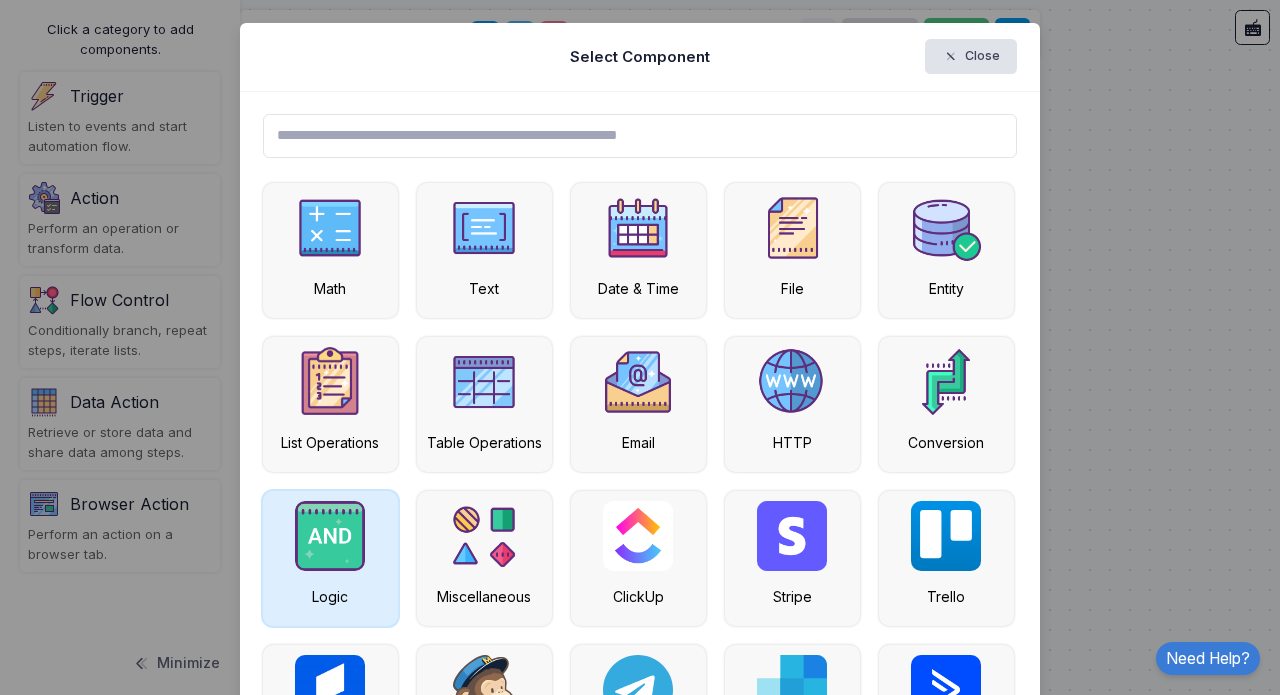 click at bounding box center (330, 228) 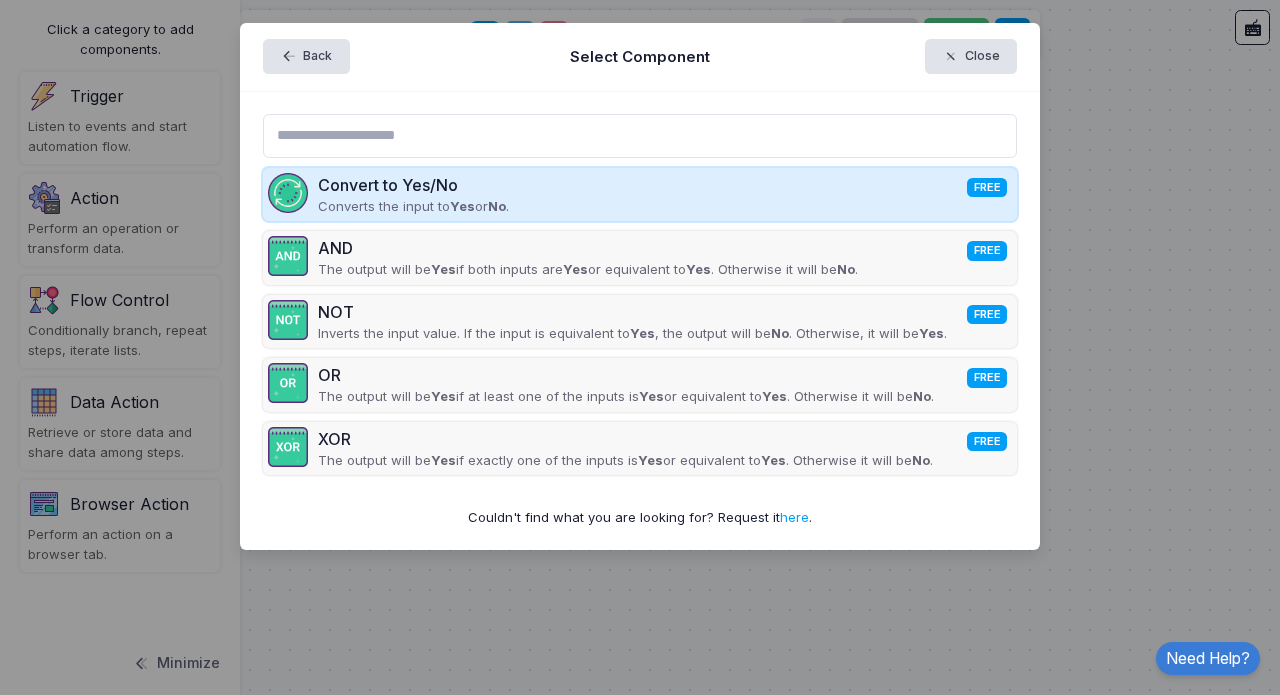 click on "Convert to Yes/No  FREE" at bounding box center [413, 185] 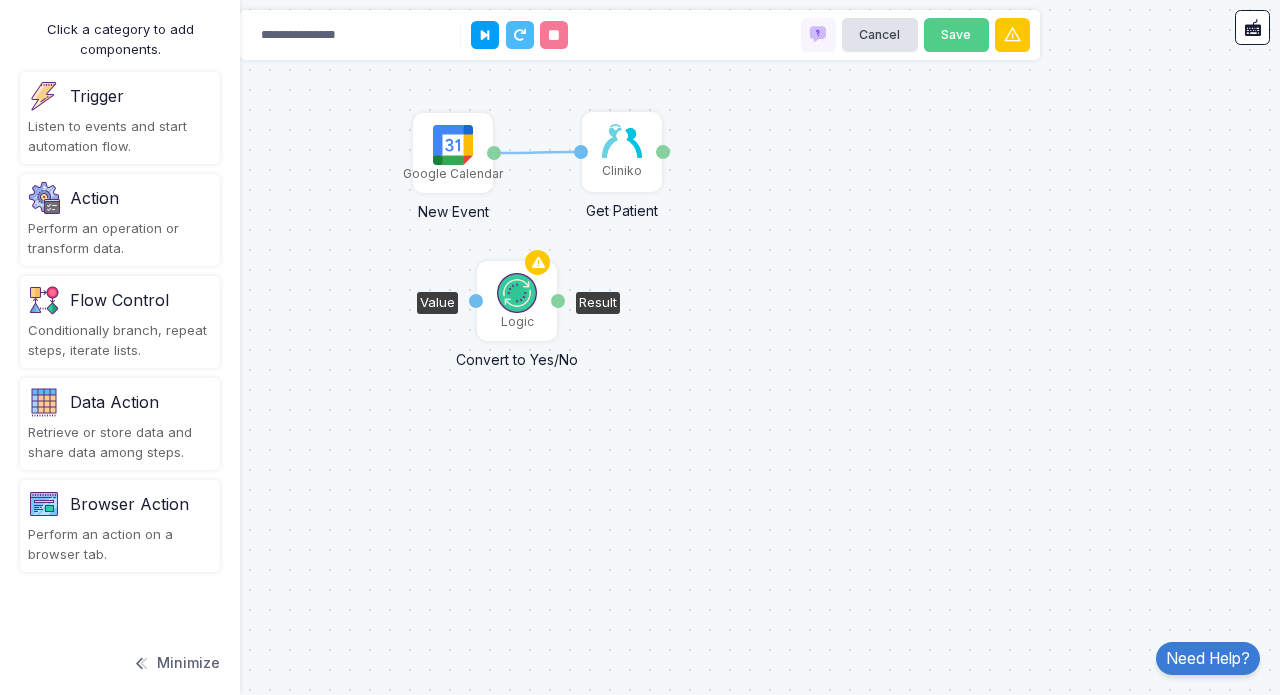 click at bounding box center (517, 293) 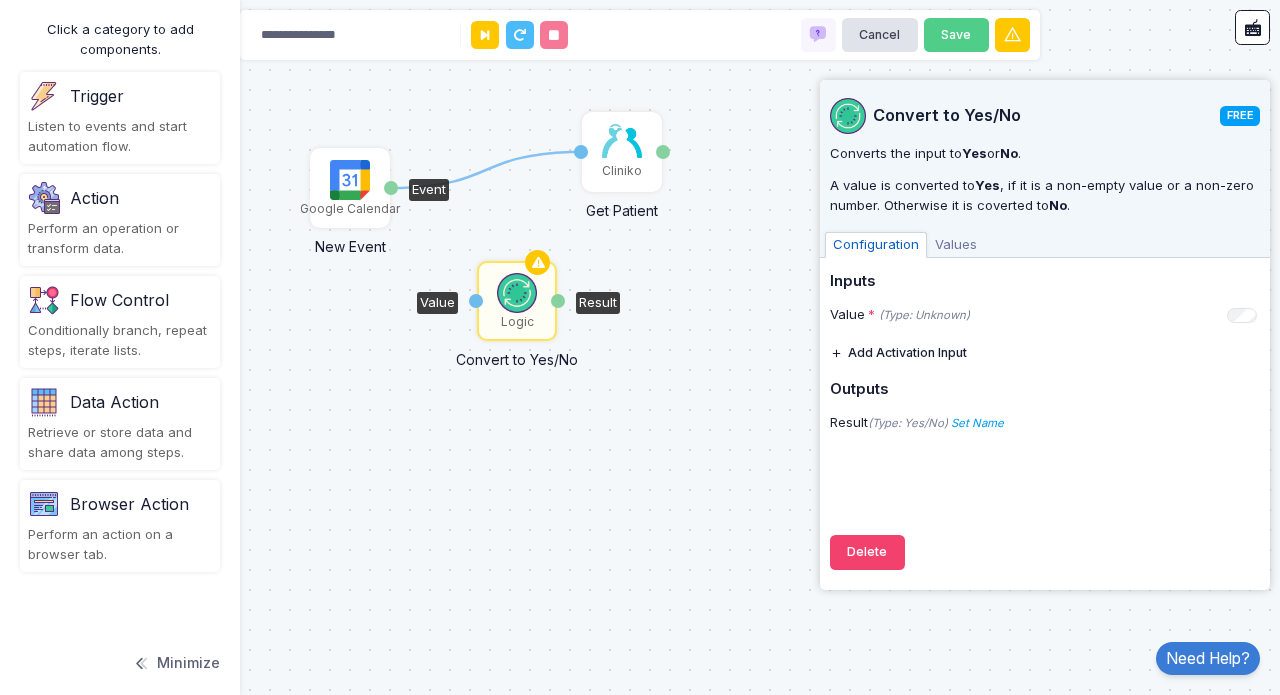 drag, startPoint x: 458, startPoint y: 176, endPoint x: 356, endPoint y: 211, distance: 107.837845 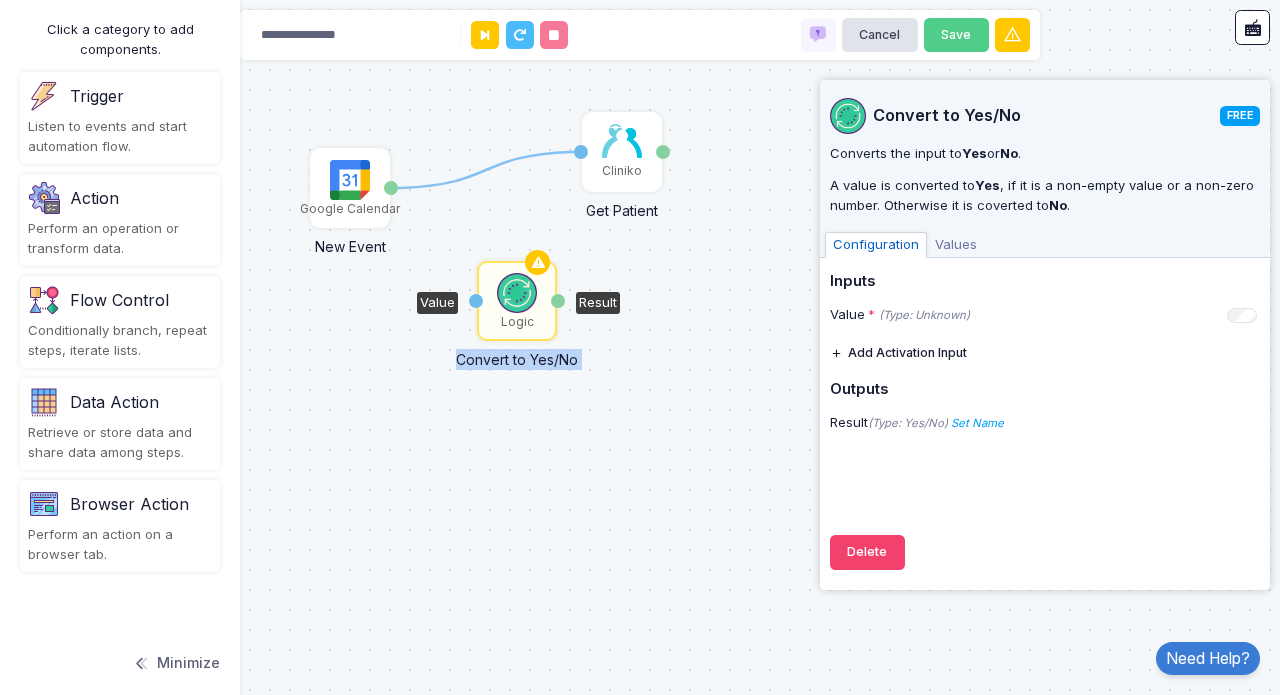 drag, startPoint x: 587, startPoint y: 152, endPoint x: 470, endPoint y: 306, distance: 193.40372 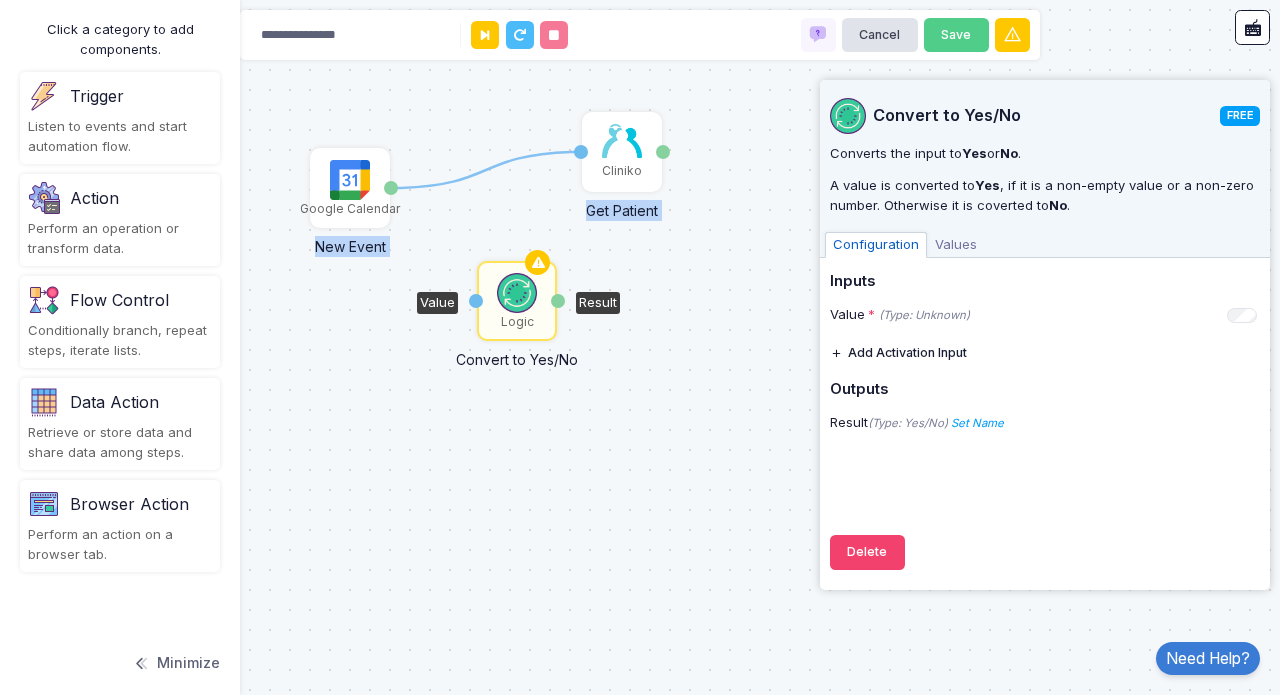 drag, startPoint x: 579, startPoint y: 148, endPoint x: 439, endPoint y: 262, distance: 180.54362 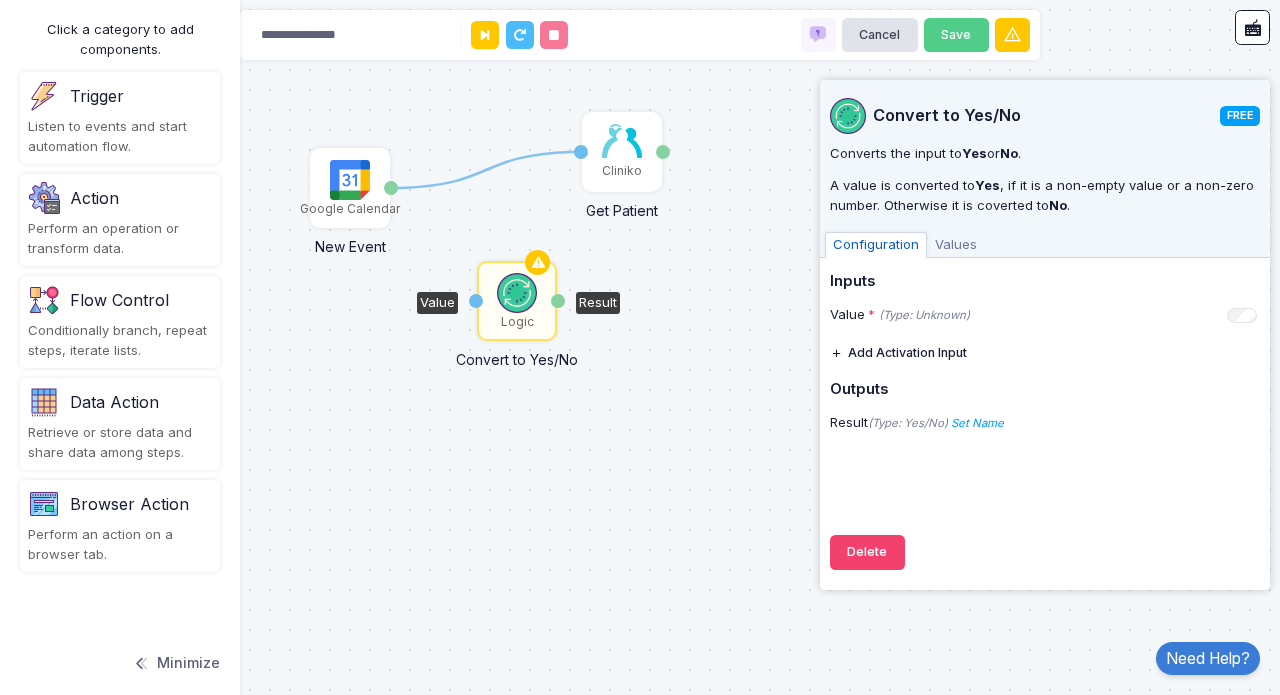 click on "1 Google Calendar New Event Event Cliniko Get Patient Patient ID Patient Logic Convert to Yes/No Value Result" at bounding box center [640, 347] 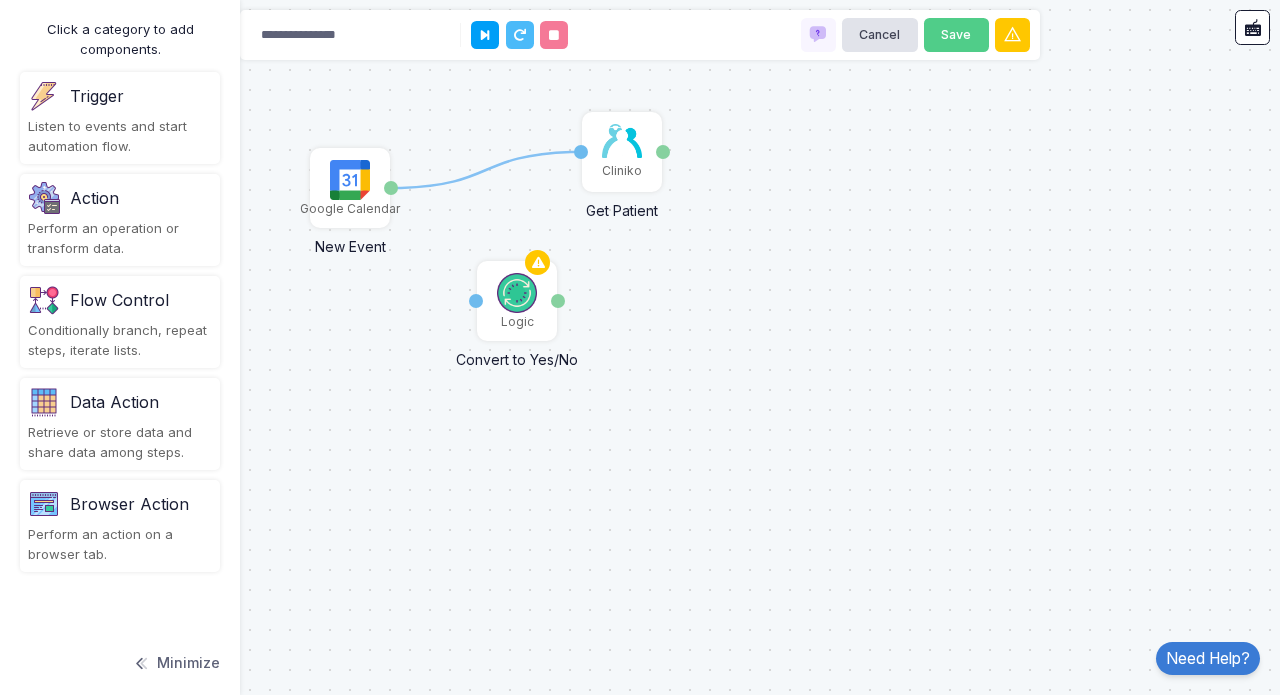 click on "1 Google Calendar New Event Event Cliniko Get Patient Patient ID Patient Logic Convert to Yes/No Value Result" at bounding box center (640, 347) 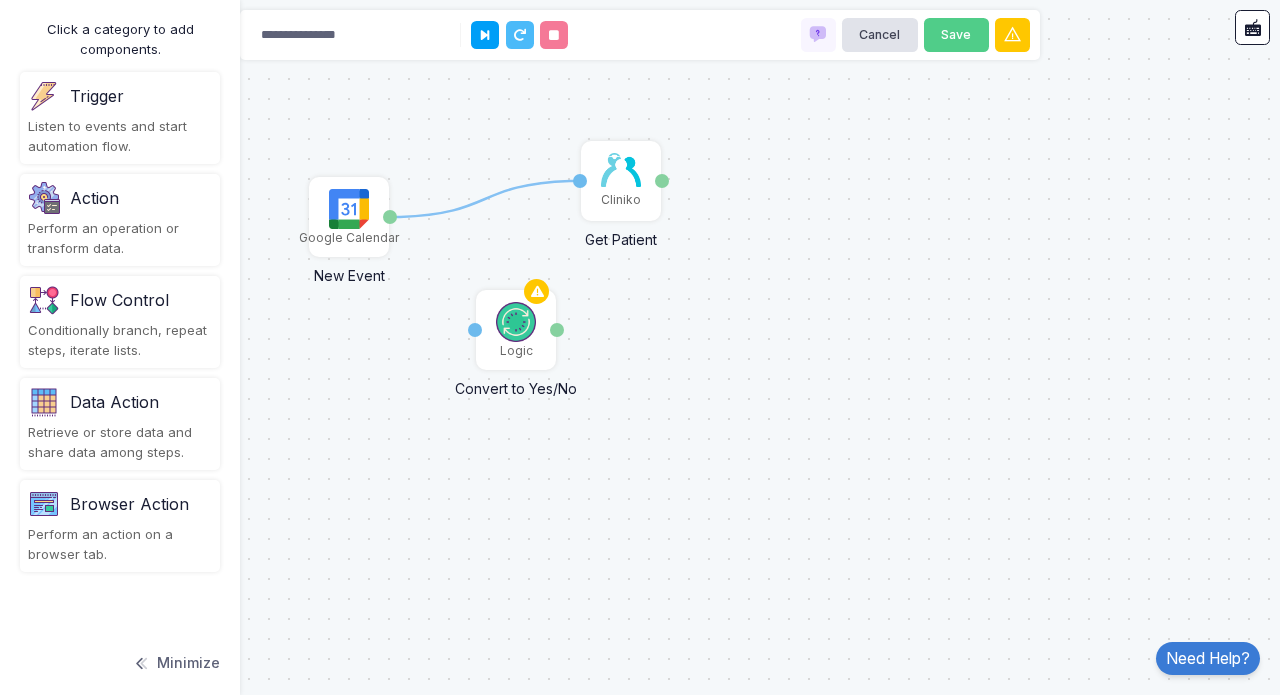 drag, startPoint x: 497, startPoint y: 161, endPoint x: 533, endPoint y: 170, distance: 37.107952 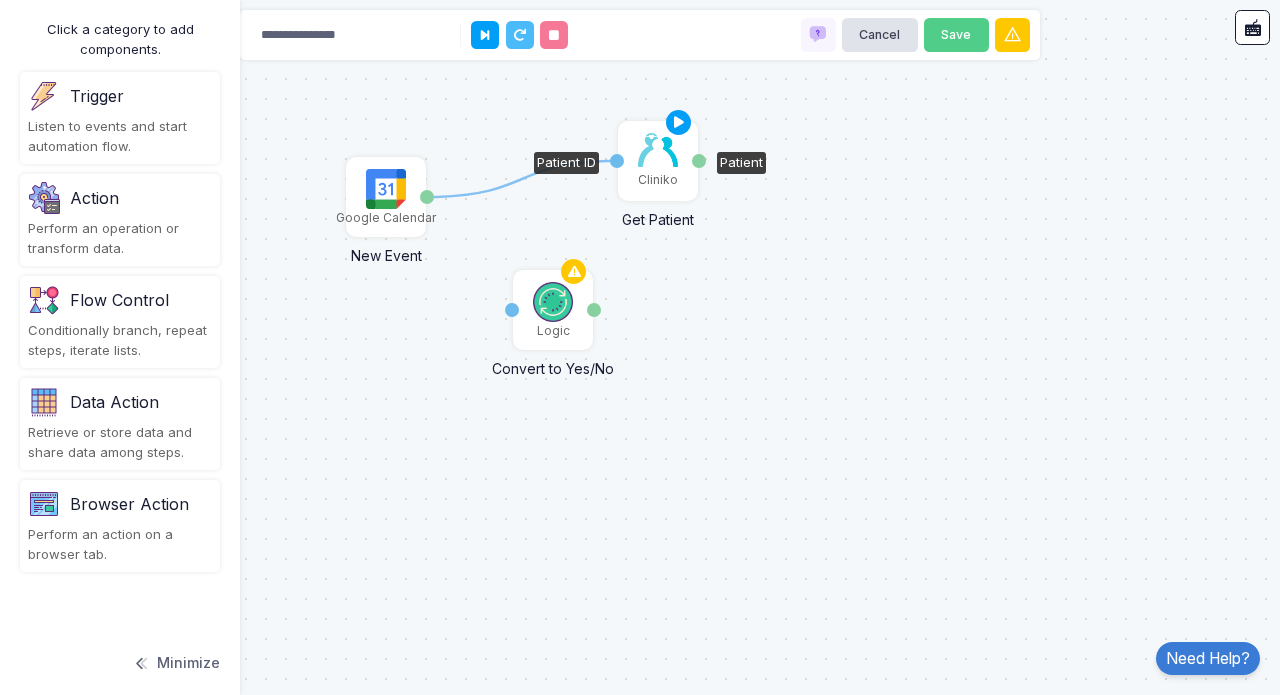 click on "Patient ID" at bounding box center [617, 161] 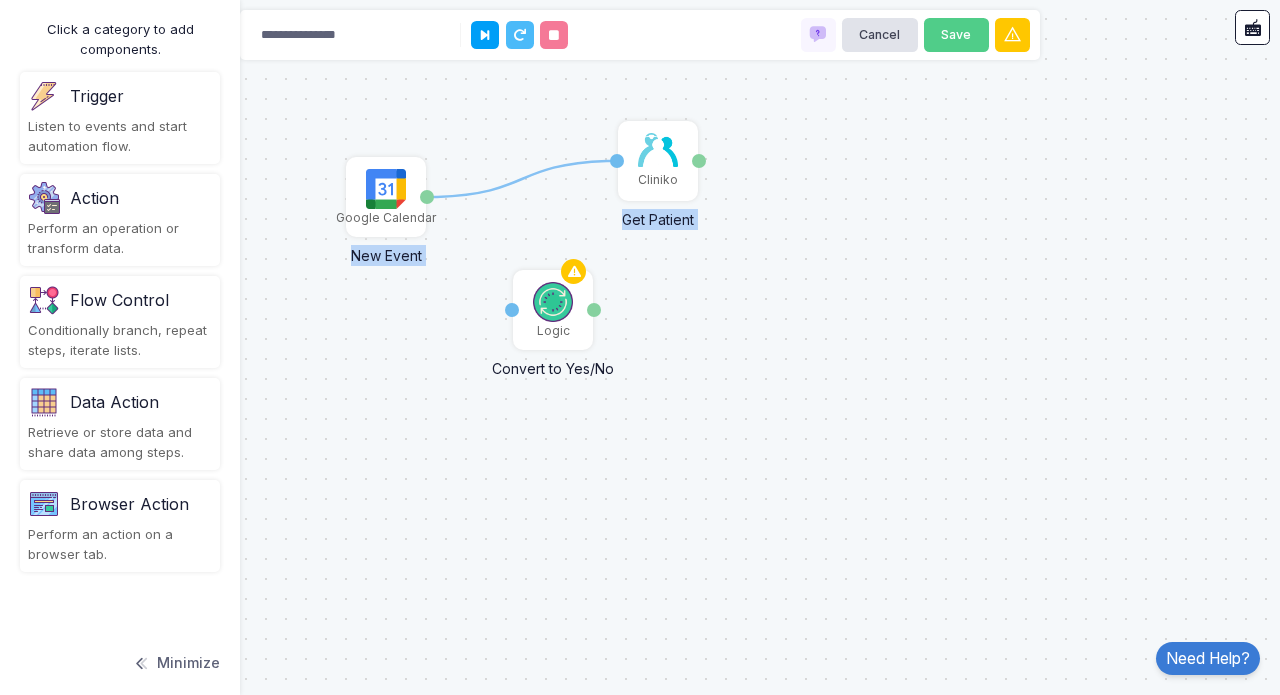 drag, startPoint x: 614, startPoint y: 155, endPoint x: 496, endPoint y: 172, distance: 119.218285 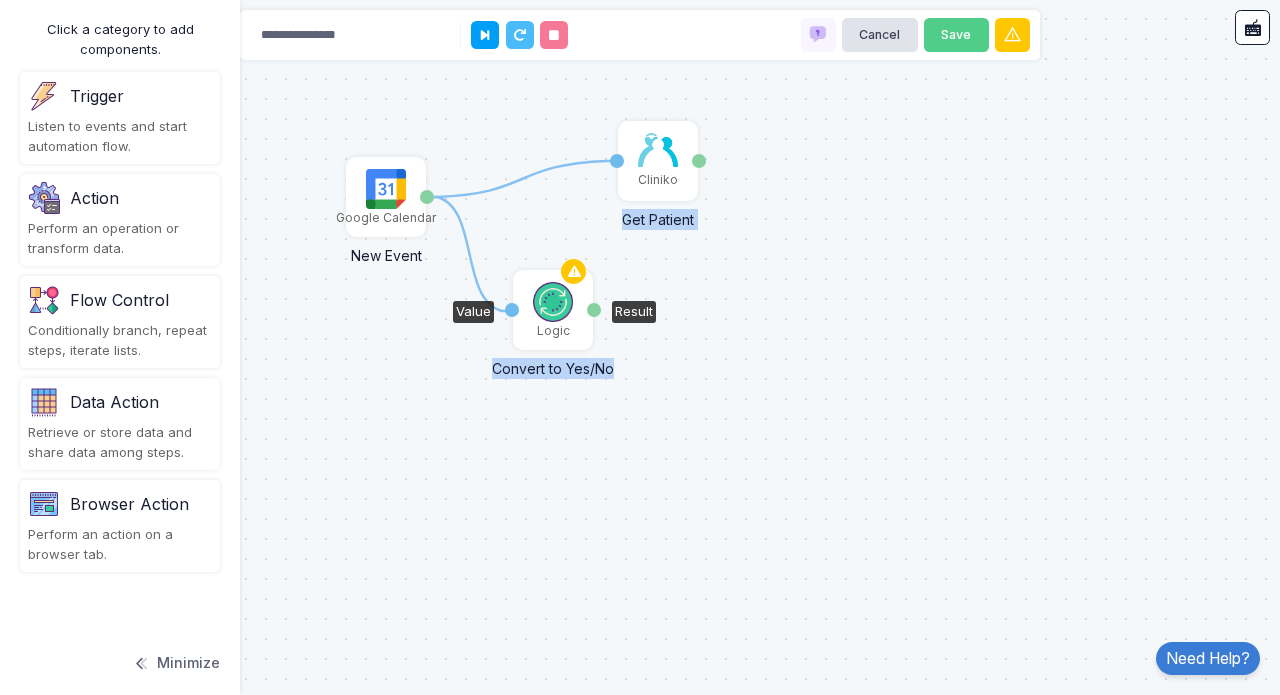 drag, startPoint x: 432, startPoint y: 197, endPoint x: 512, endPoint y: 311, distance: 139.26952 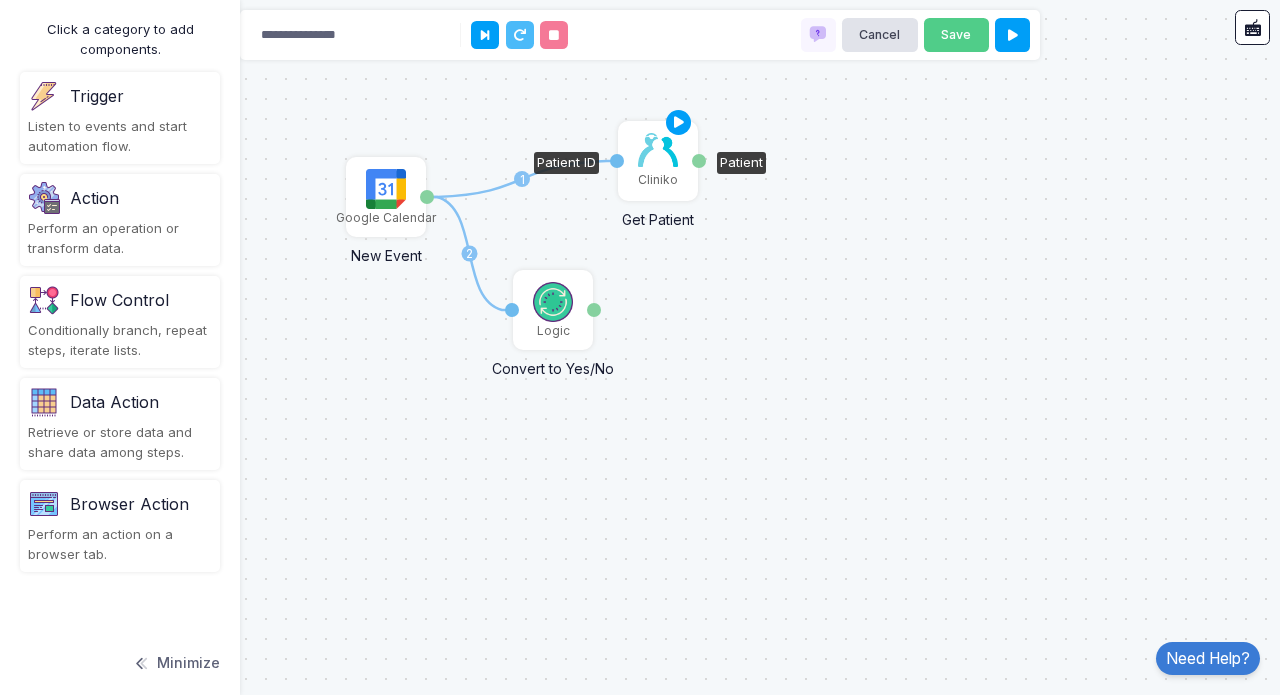 click on "Cliniko" at bounding box center [658, 161] 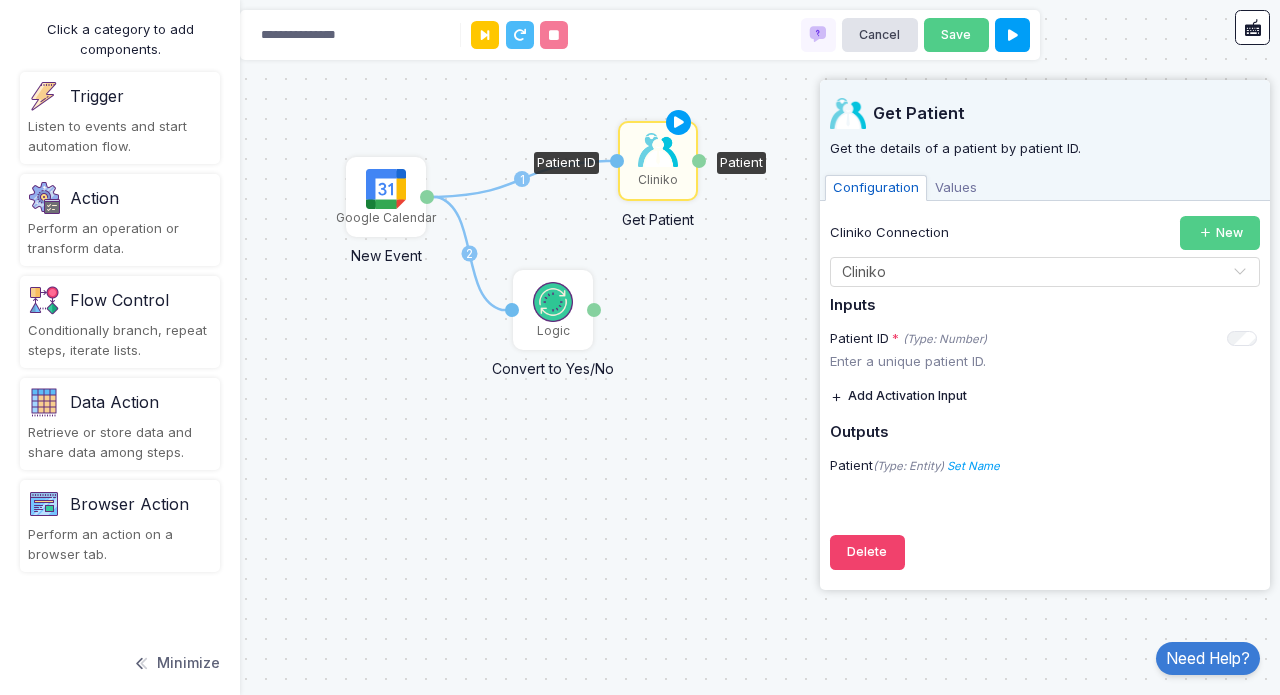 click on "1 2 Google Calendar New Event Event Cliniko Get Patient Patient ID Patient Logic Convert to Yes/No Value Result" at bounding box center [640, 347] 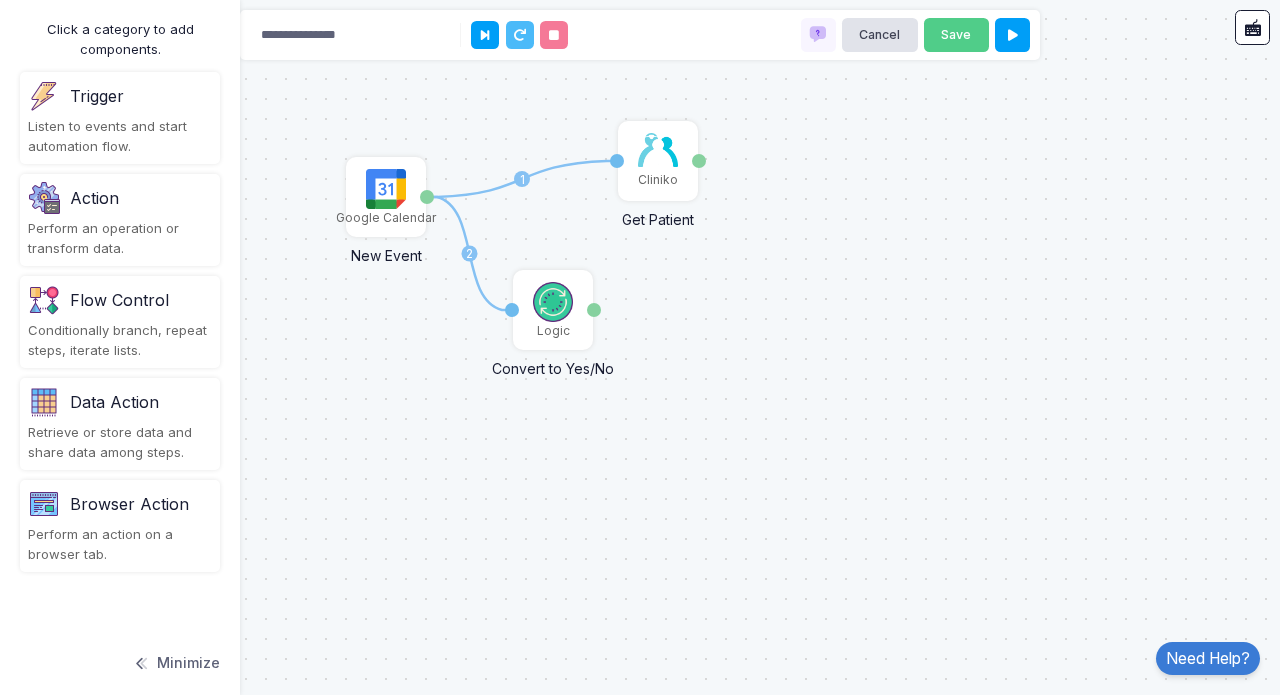 click on "Perform an operation or transform data." at bounding box center [120, 136] 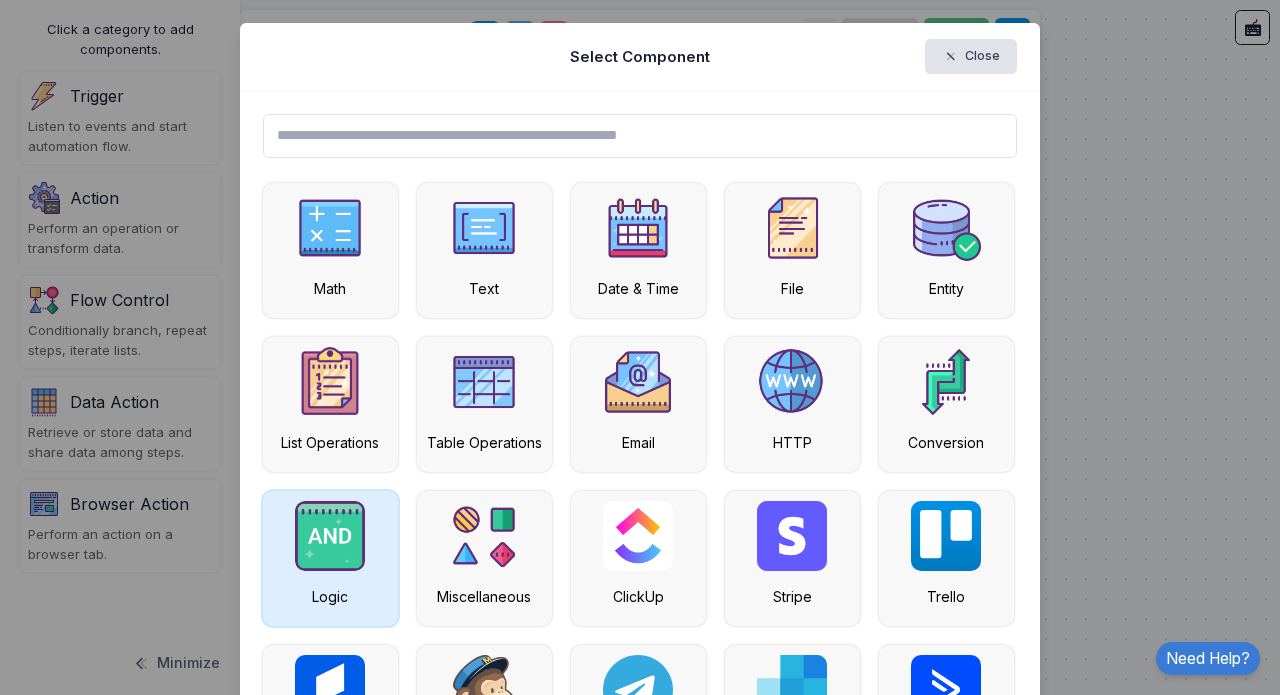 click at bounding box center (330, 228) 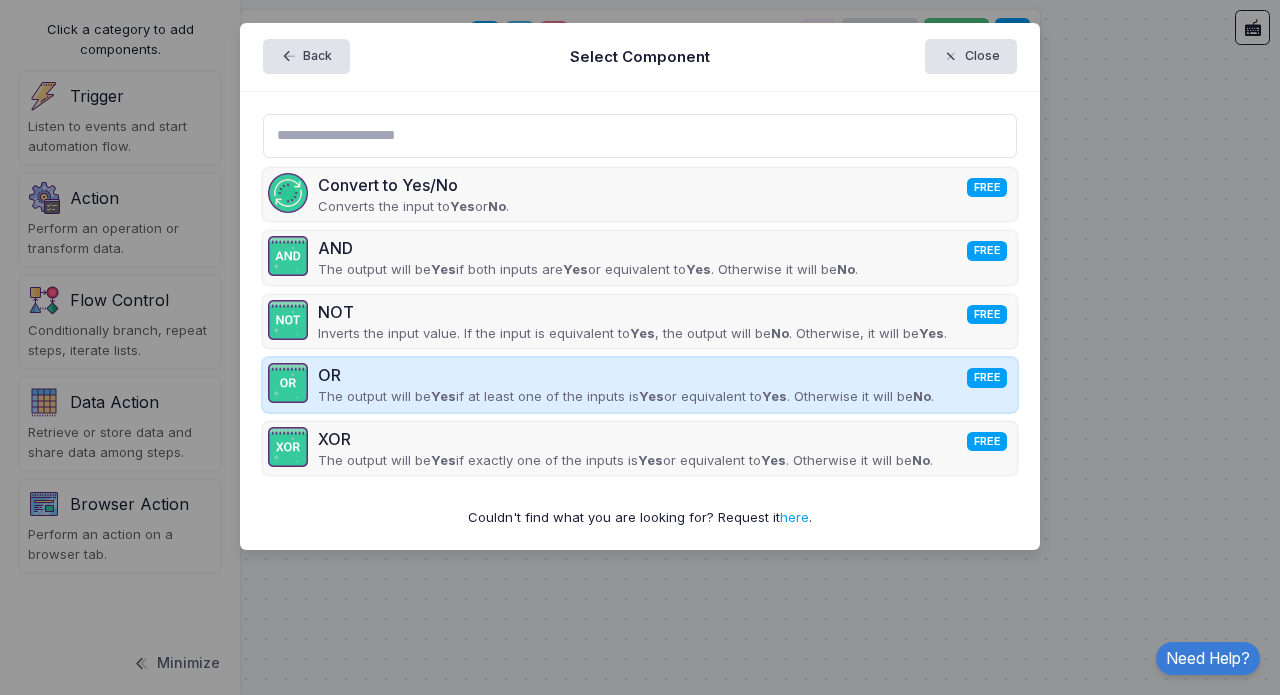 click on "The output will be  Yes  if at least one of the inputs is  Yes  or equivalent to  Yes . Otherwise it will be  No ." at bounding box center (413, 207) 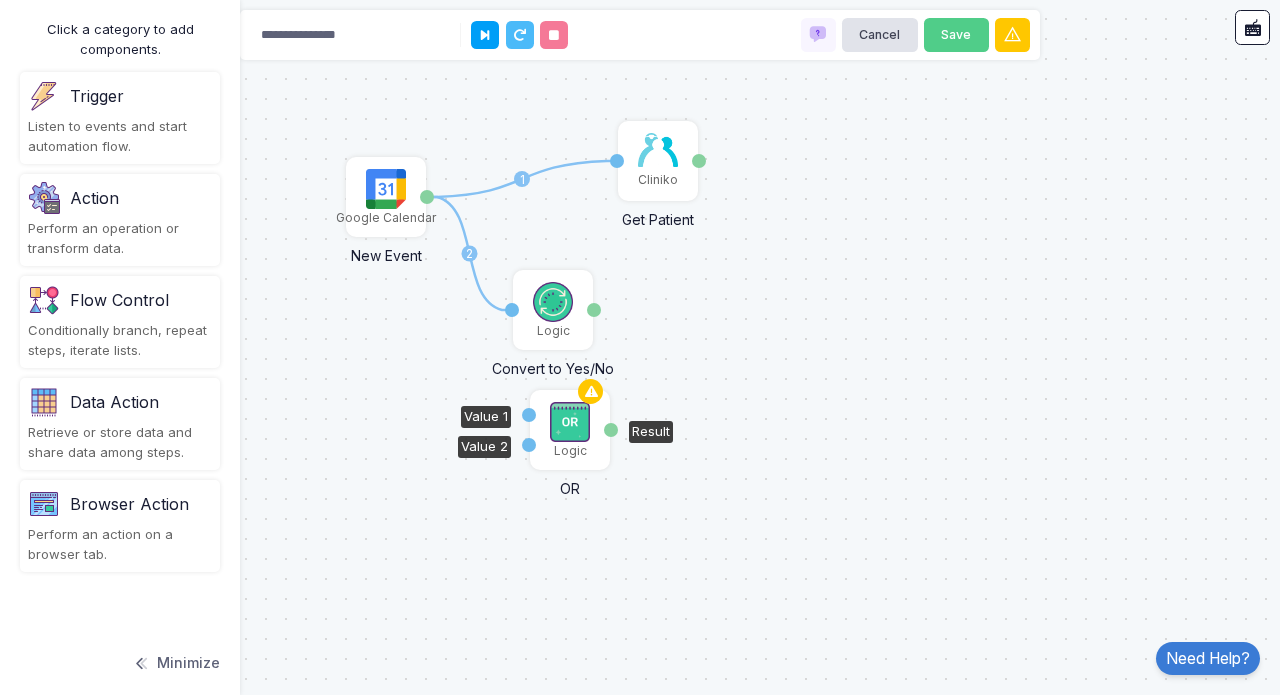 click at bounding box center [570, 422] 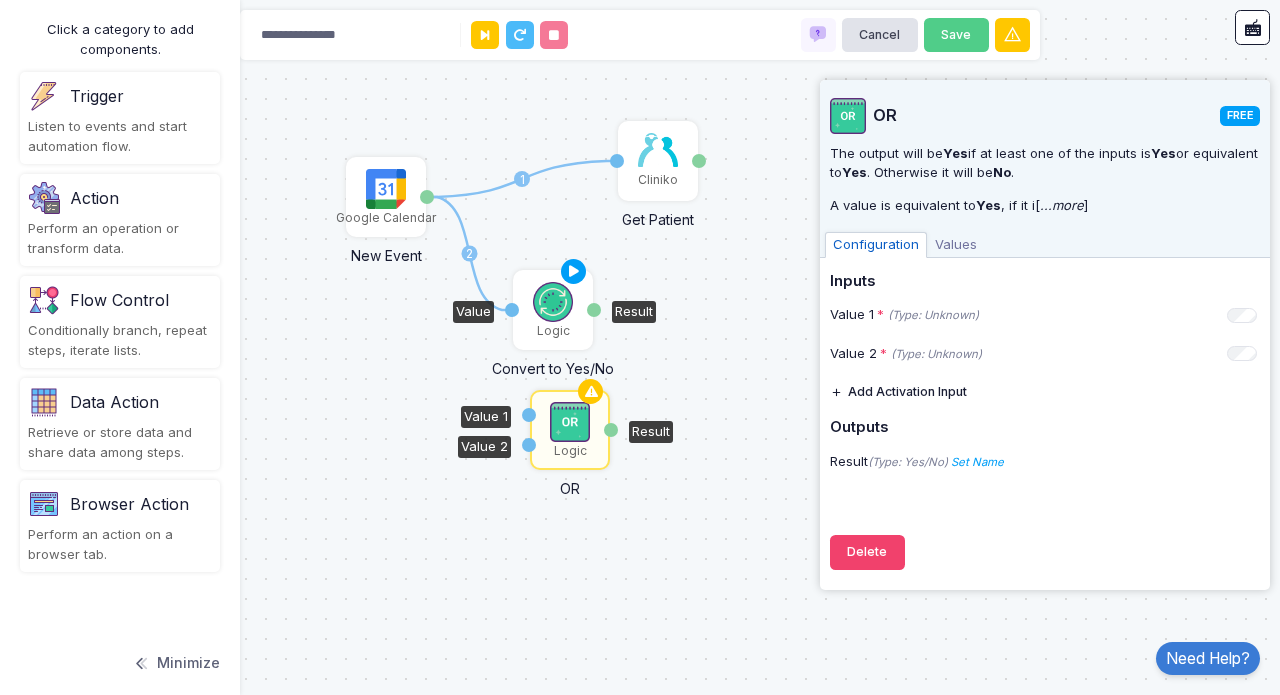 click at bounding box center [553, 302] 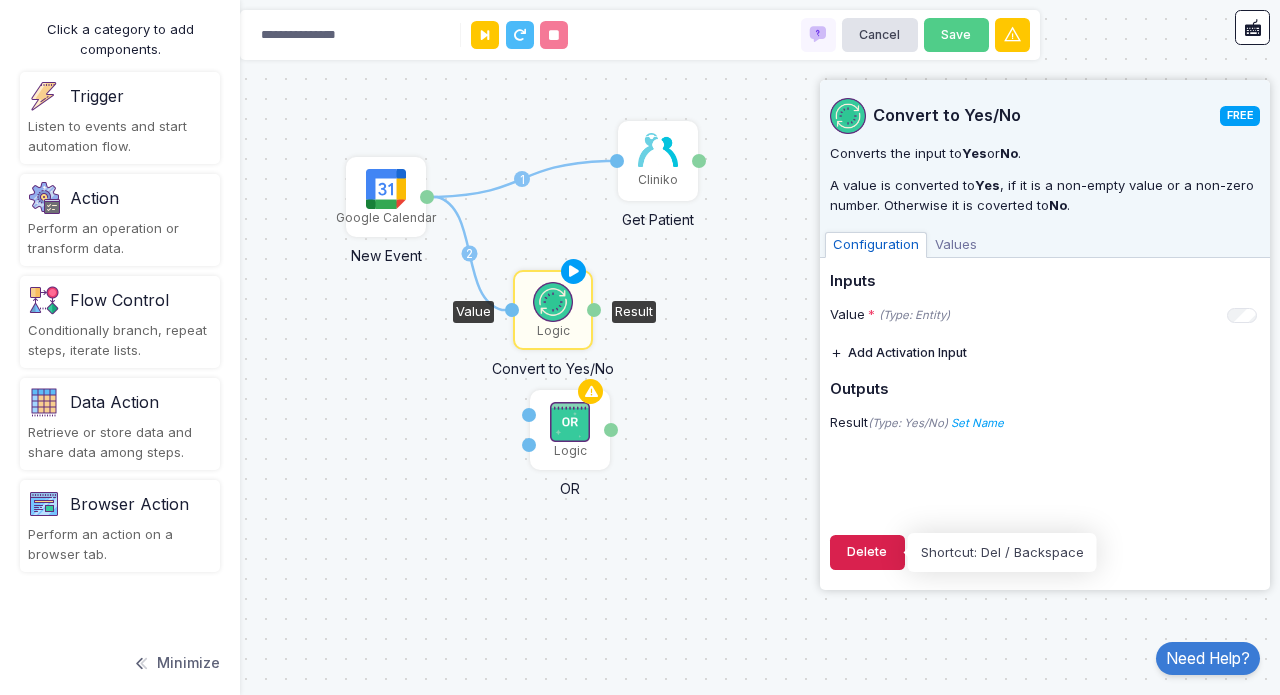 click on "Delete" at bounding box center (867, 552) 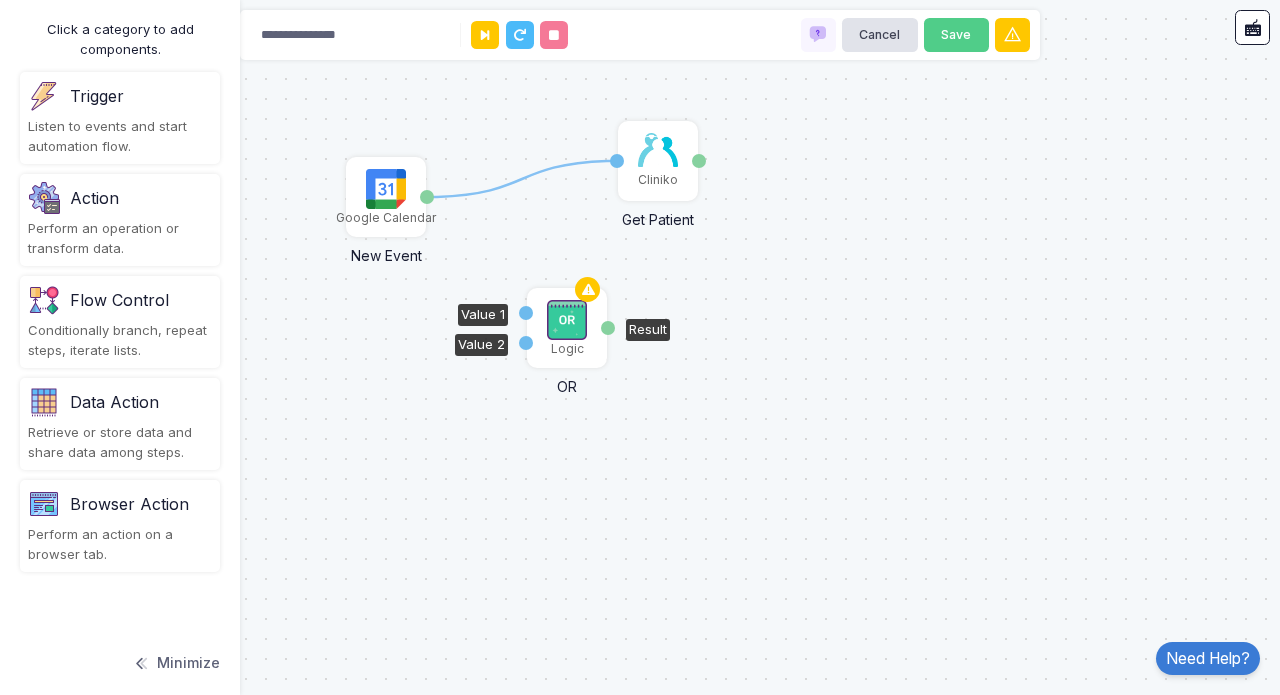 drag, startPoint x: 575, startPoint y: 408, endPoint x: 571, endPoint y: 283, distance: 125.06398 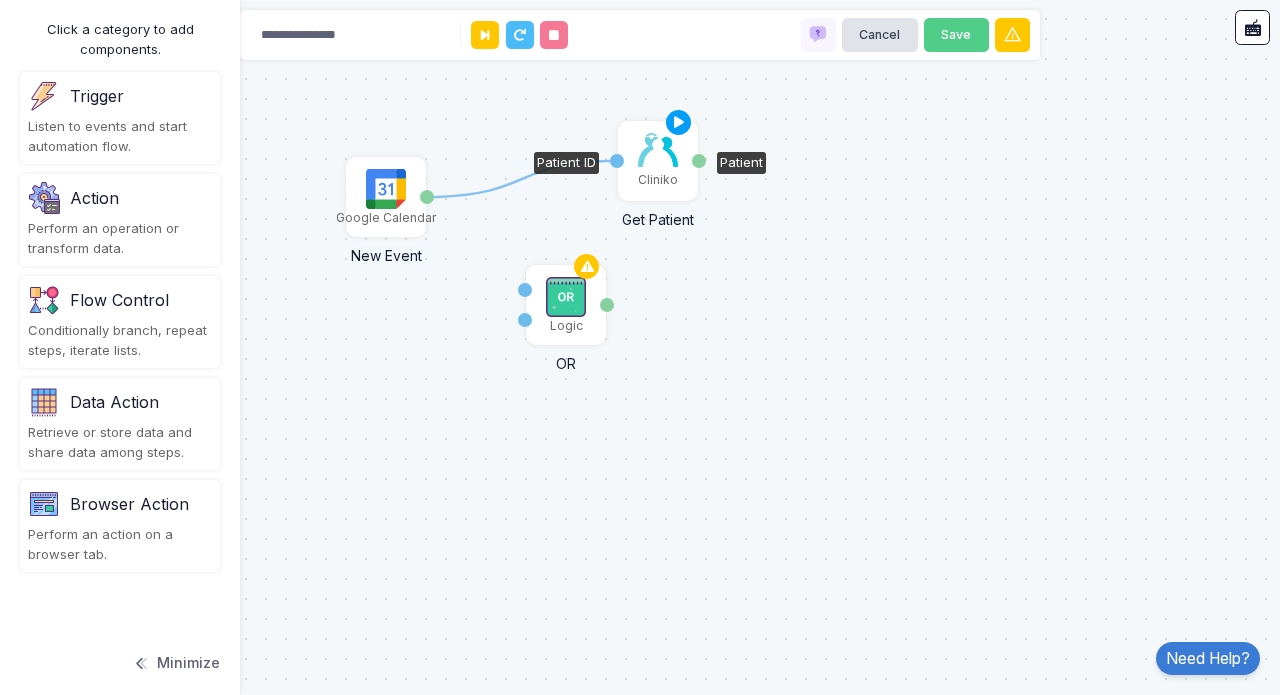 click on "Cliniko" at bounding box center (658, 161) 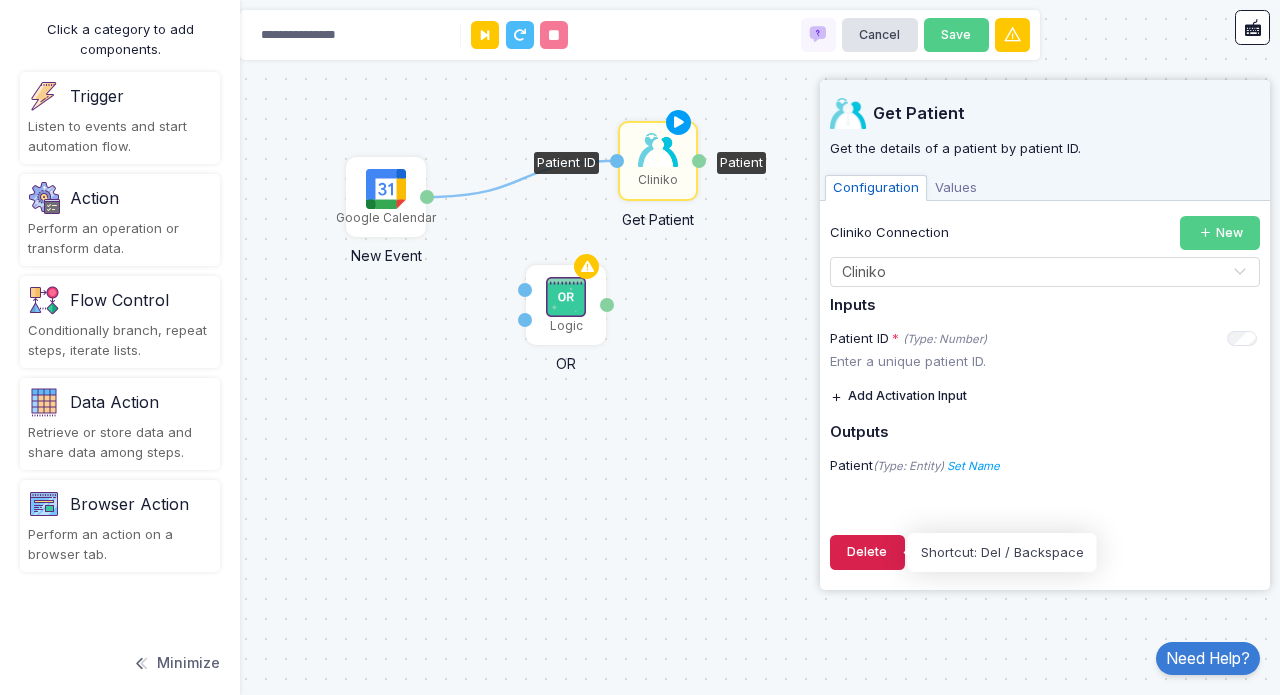 click on "Delete" at bounding box center [867, 552] 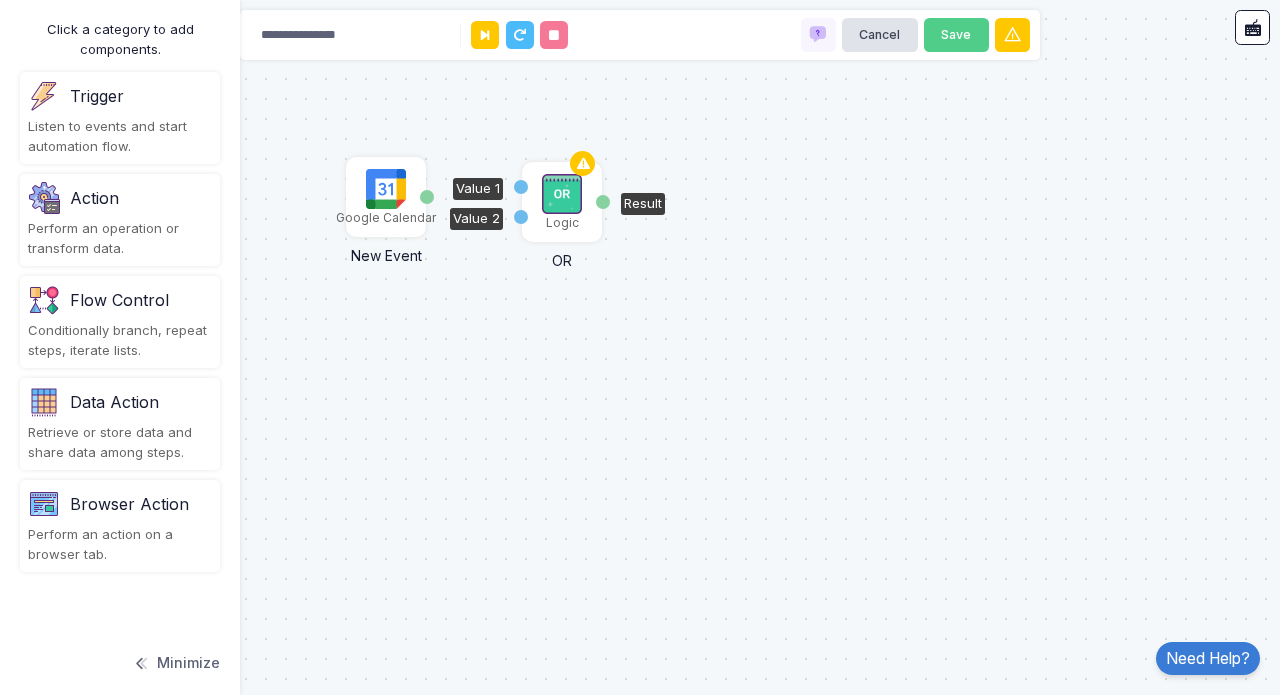 drag, startPoint x: 573, startPoint y: 337, endPoint x: 570, endPoint y: 232, distance: 105.04285 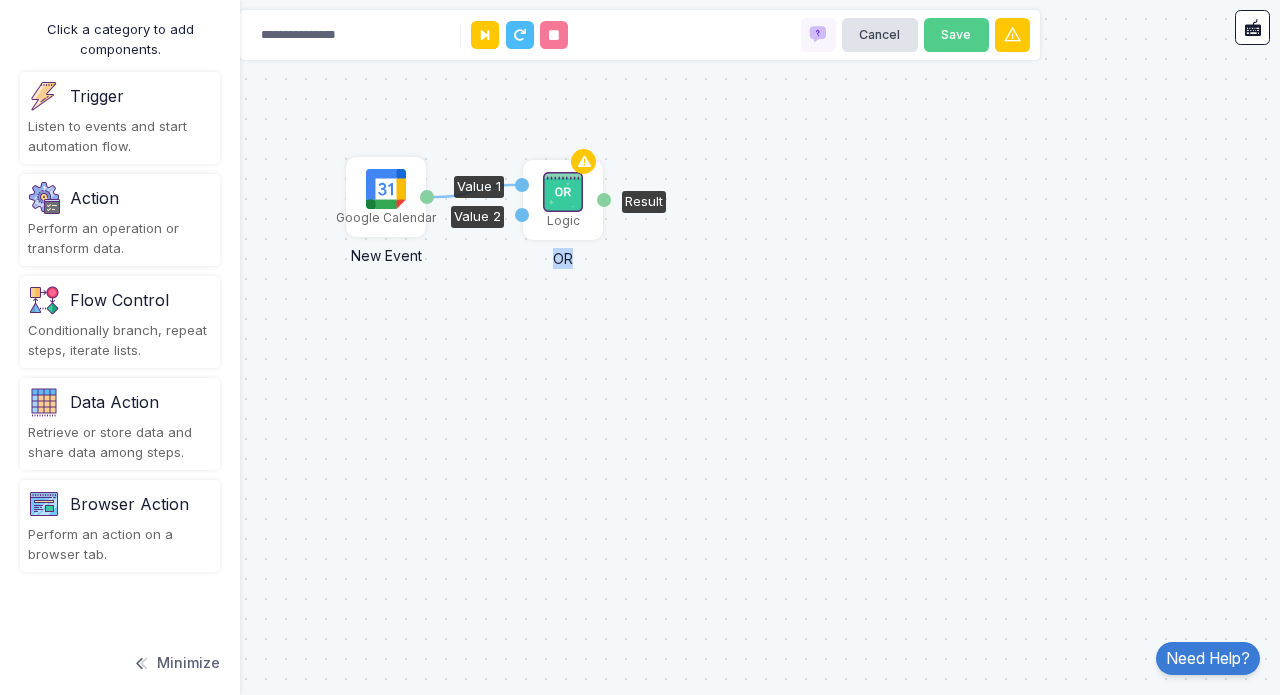 drag, startPoint x: 427, startPoint y: 197, endPoint x: 520, endPoint y: 185, distance: 93.770996 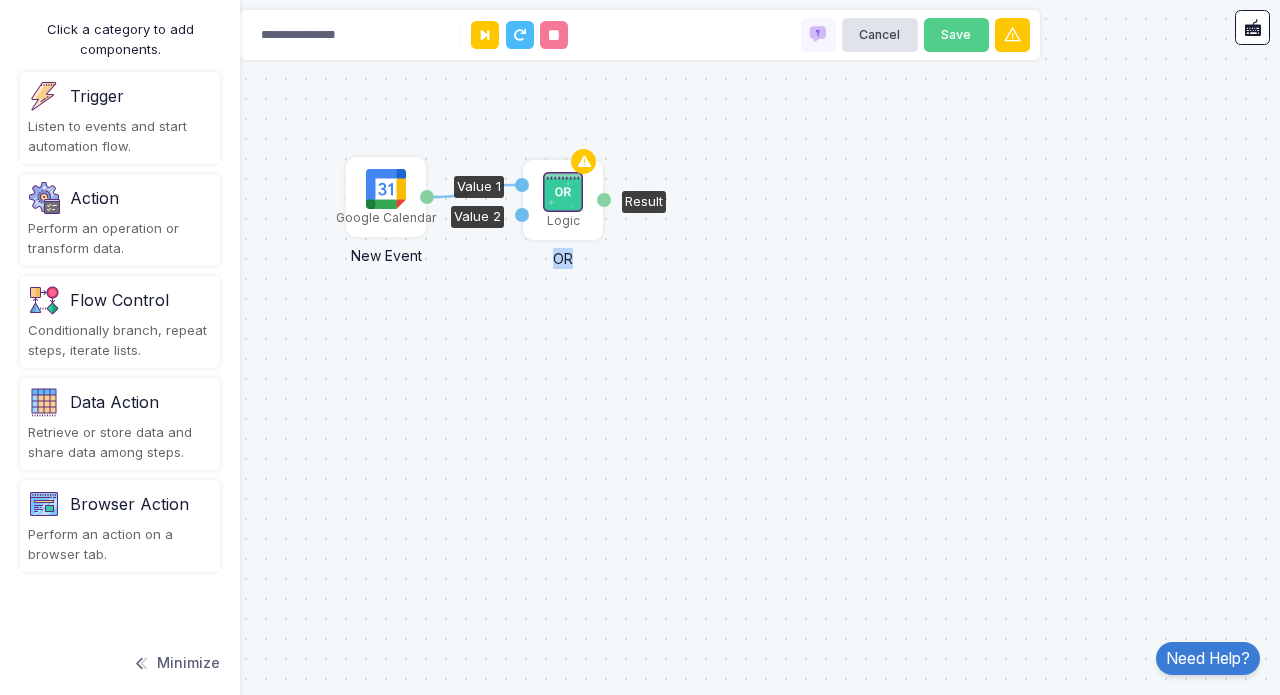 click on "Value 2" at bounding box center (522, 215) 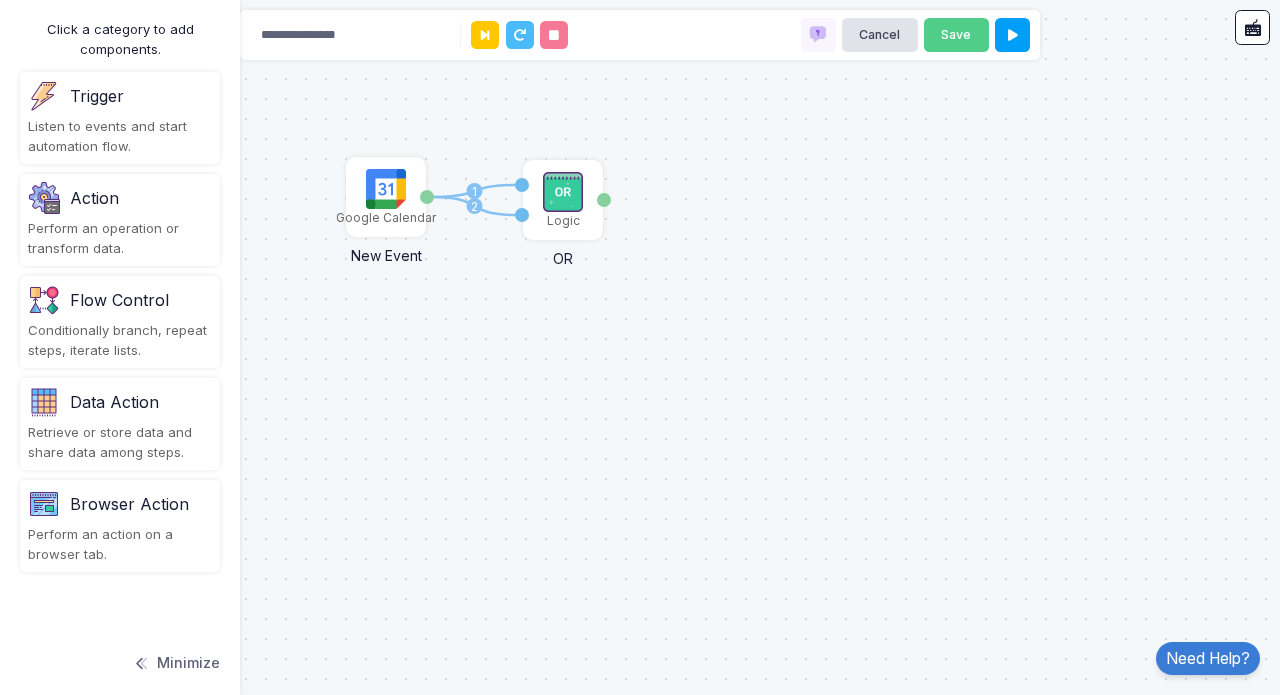 click on "Action" at bounding box center (120, 96) 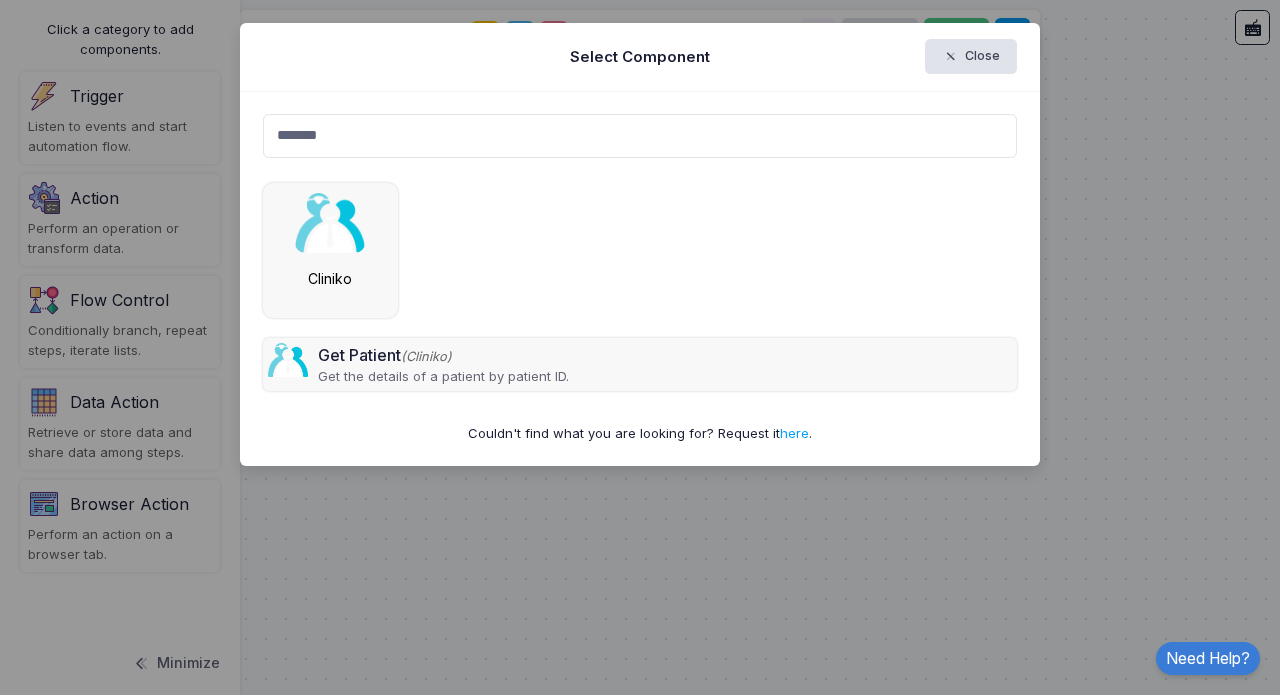 type on "******" 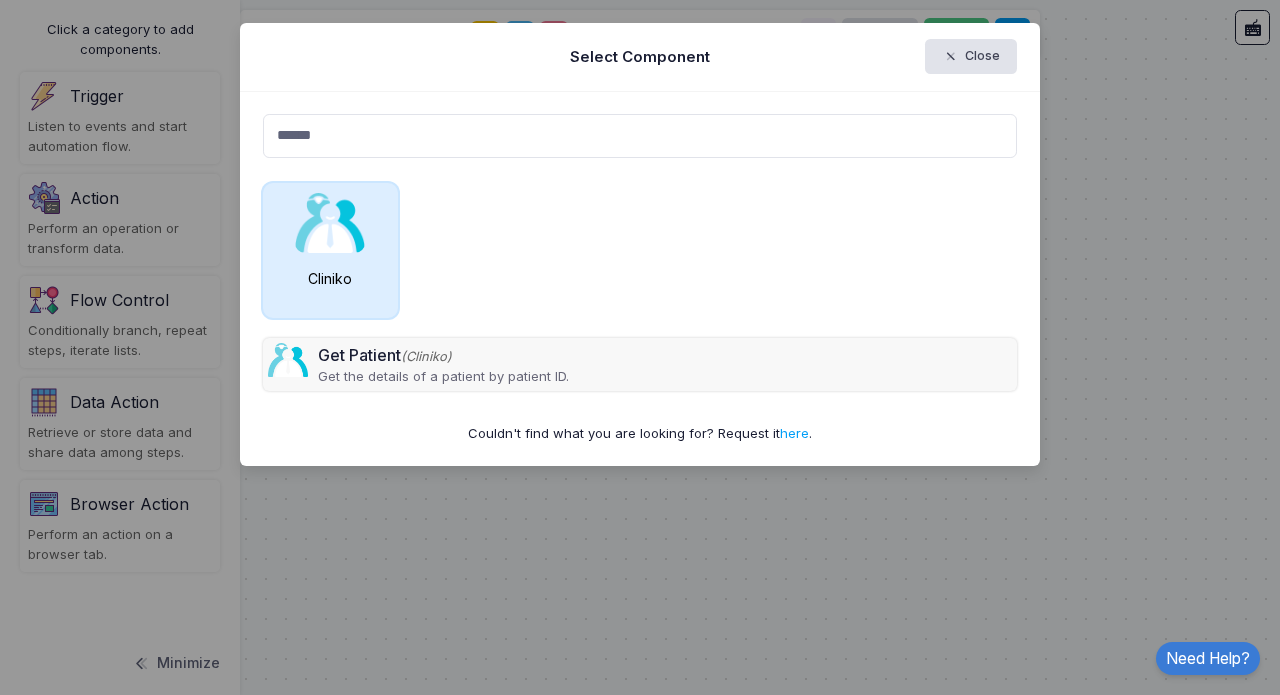 drag, startPoint x: 495, startPoint y: 252, endPoint x: 342, endPoint y: 286, distance: 156.73225 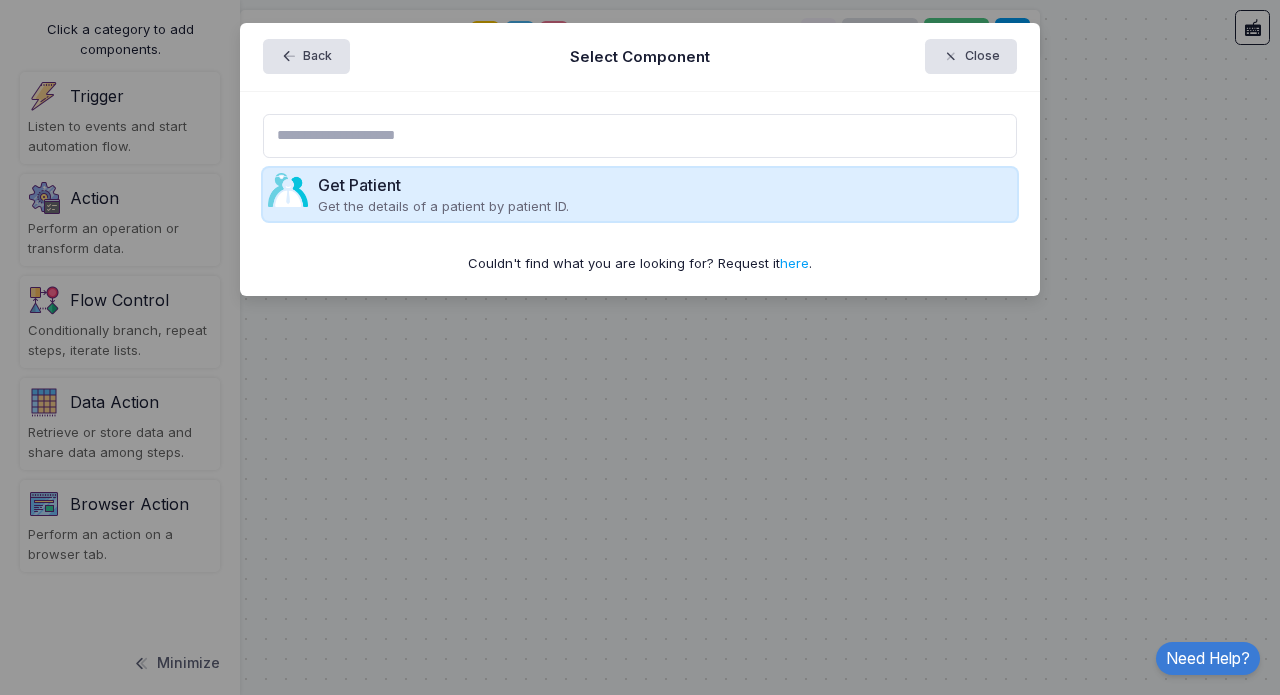 click on "Get the details of a patient by patient ID." at bounding box center [443, 207] 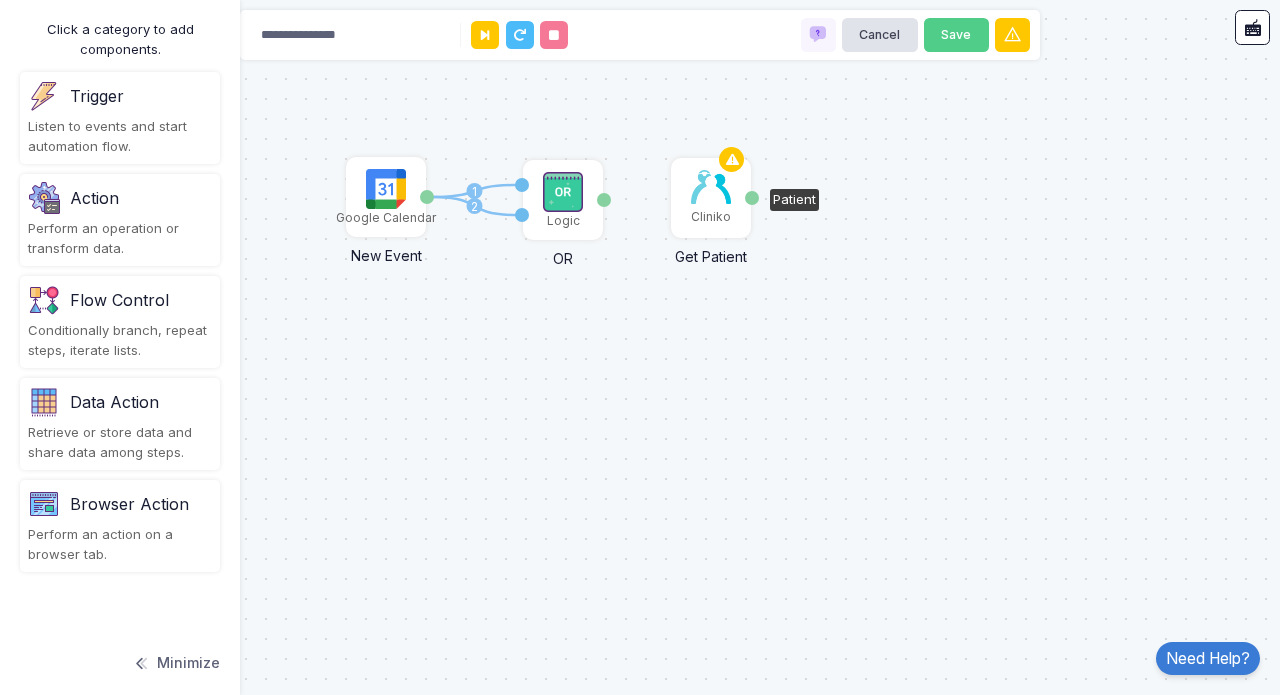 click at bounding box center [711, 187] 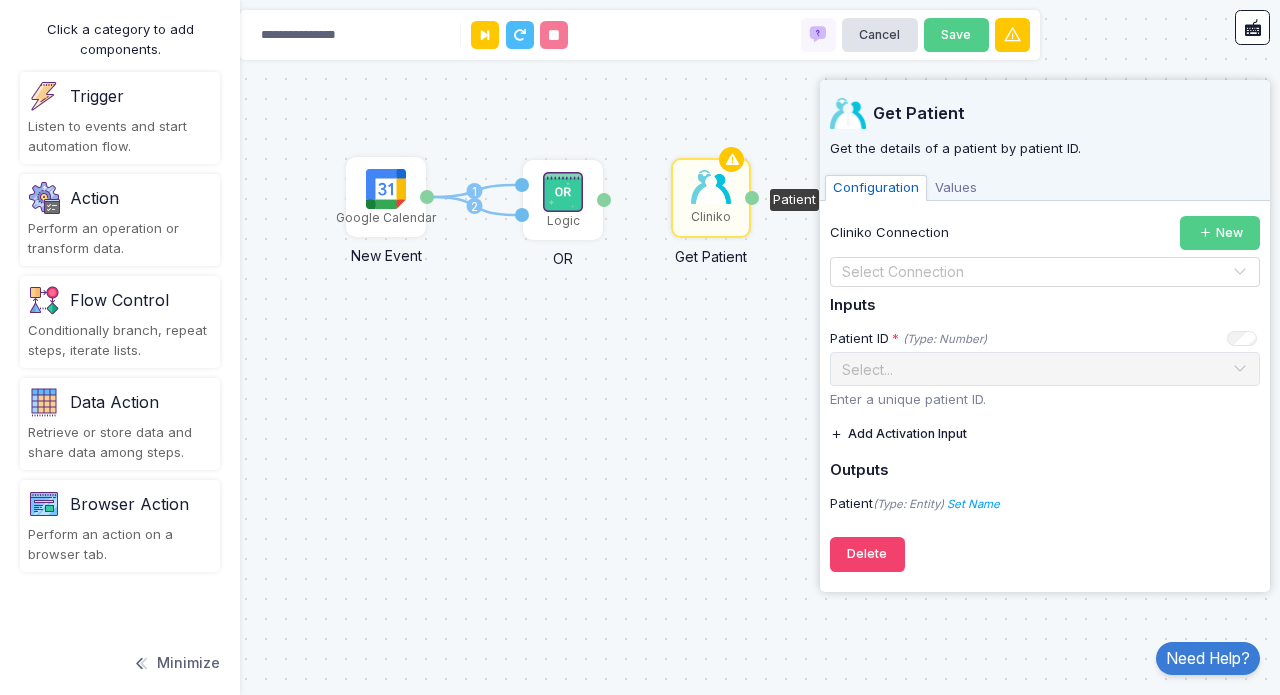 click on "1 2 Google Calendar New Event Event Logic OR Value 1 Value 2 Result Cliniko Get Patient Patient" at bounding box center [640, 347] 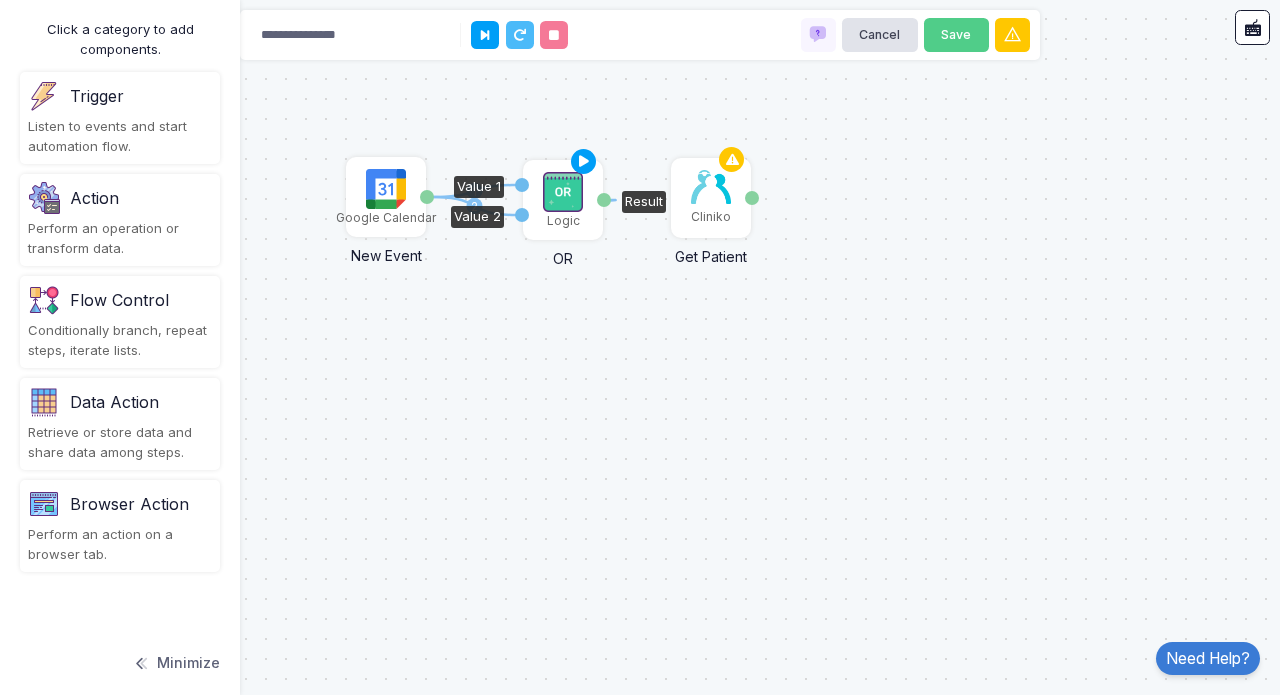 click on "Result" at bounding box center (604, 200) 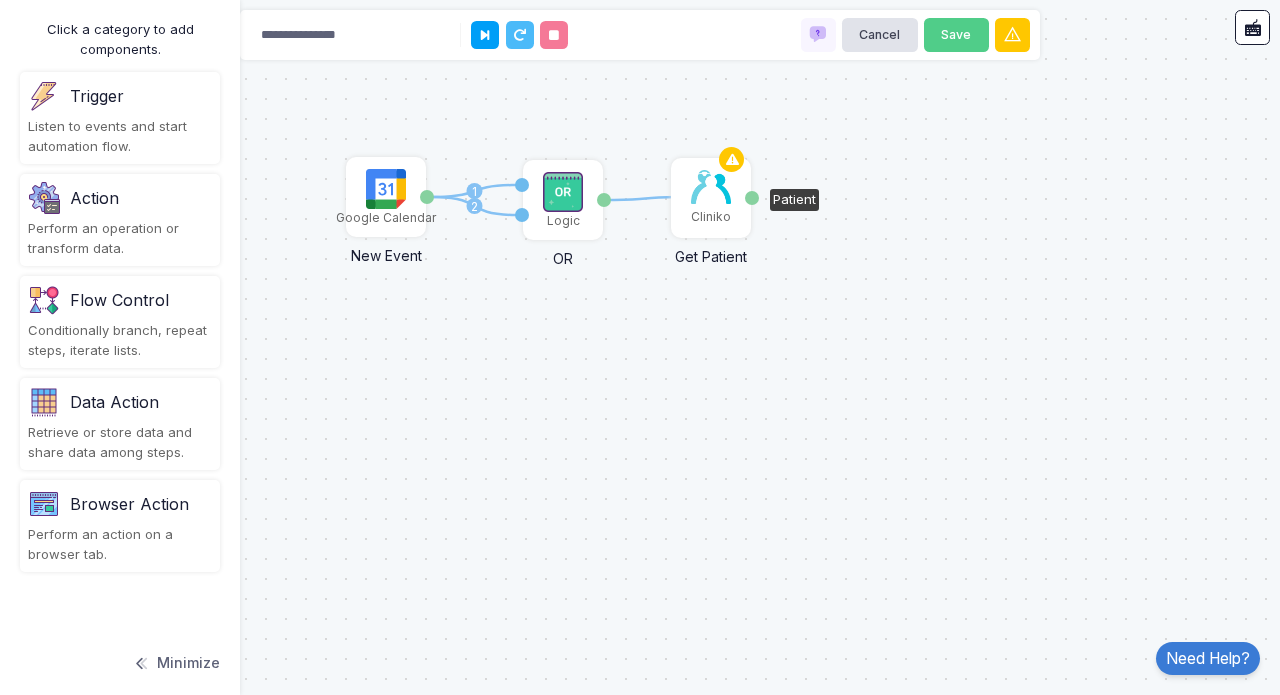 drag, startPoint x: 605, startPoint y: 198, endPoint x: 692, endPoint y: 199, distance: 87.005745 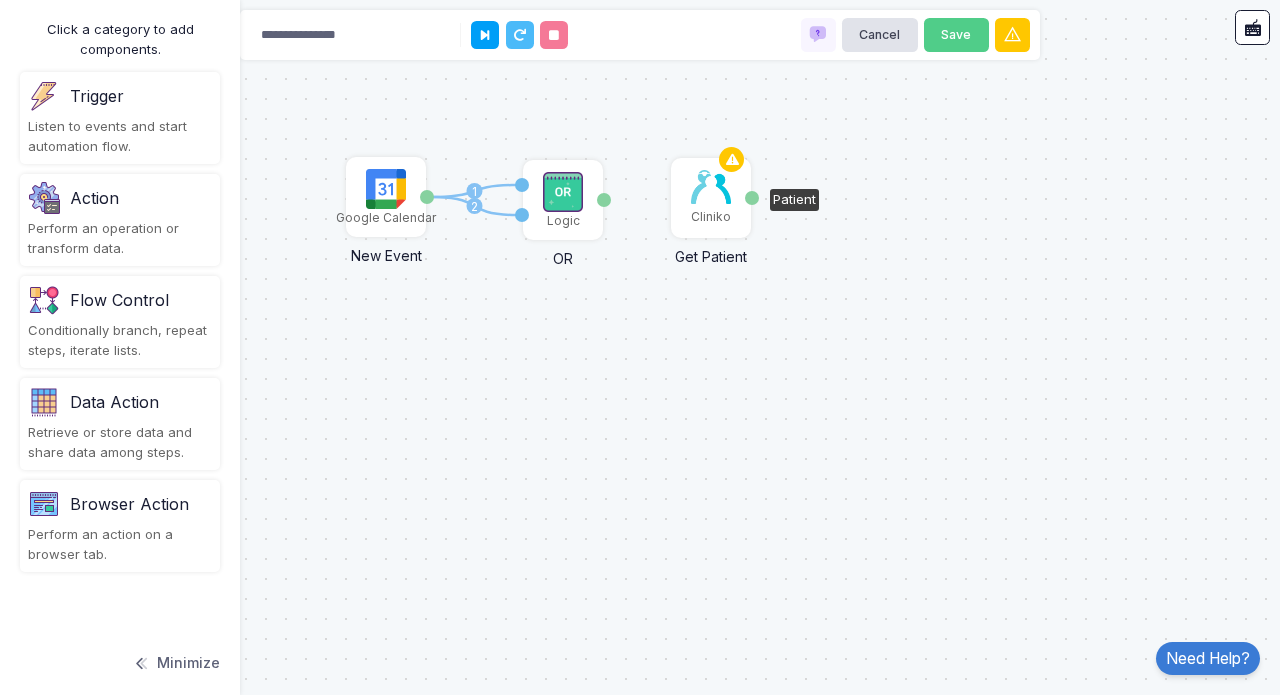 click at bounding box center (711, 187) 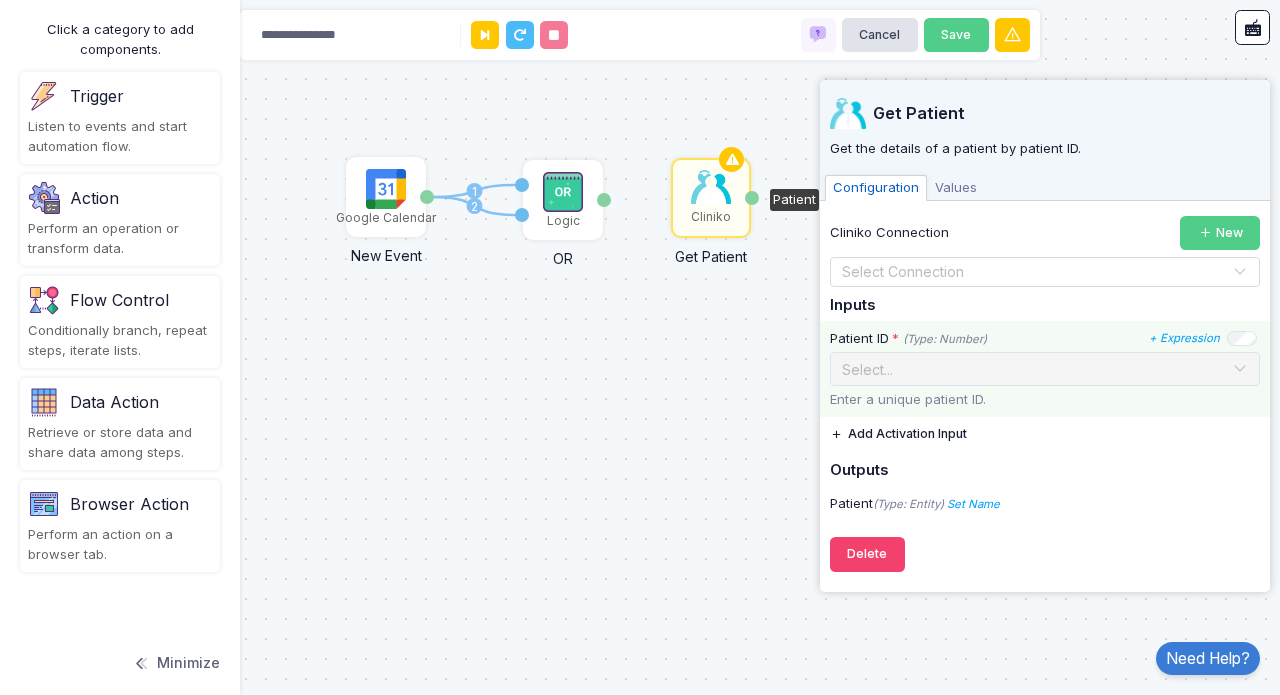 click on "Enter a unique patient ID." at bounding box center (1045, 400) 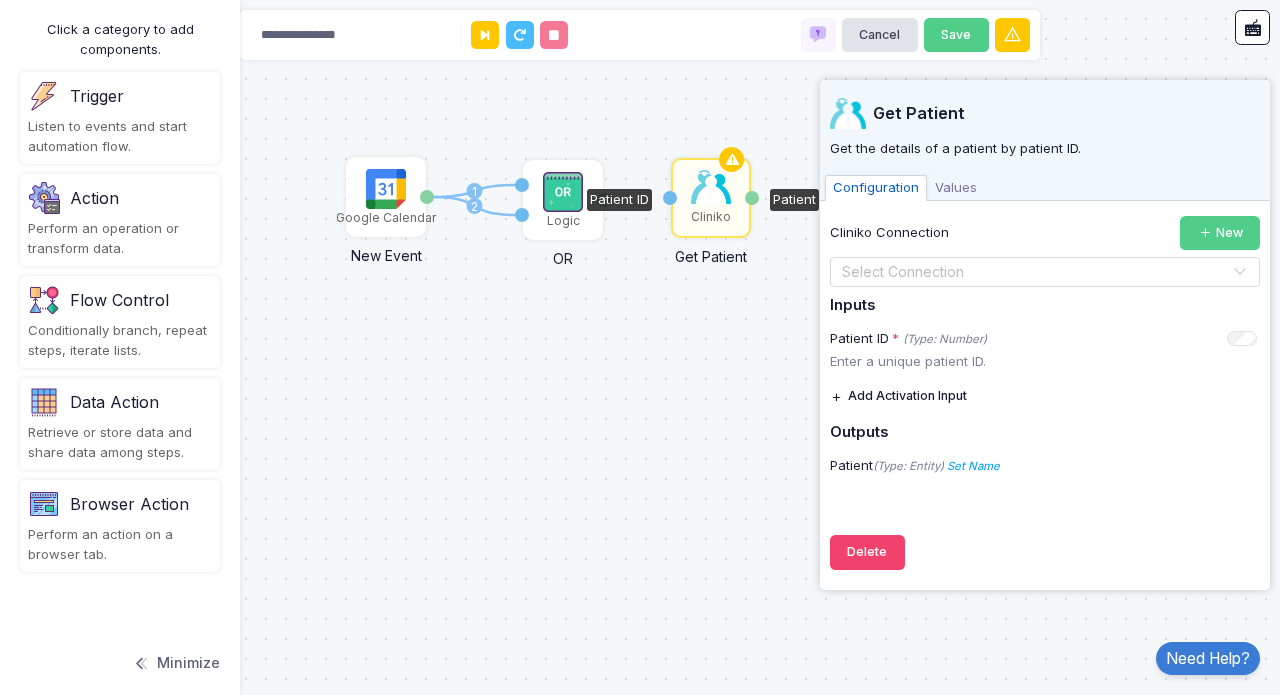 click on "Patient ID" at bounding box center [619, 200] 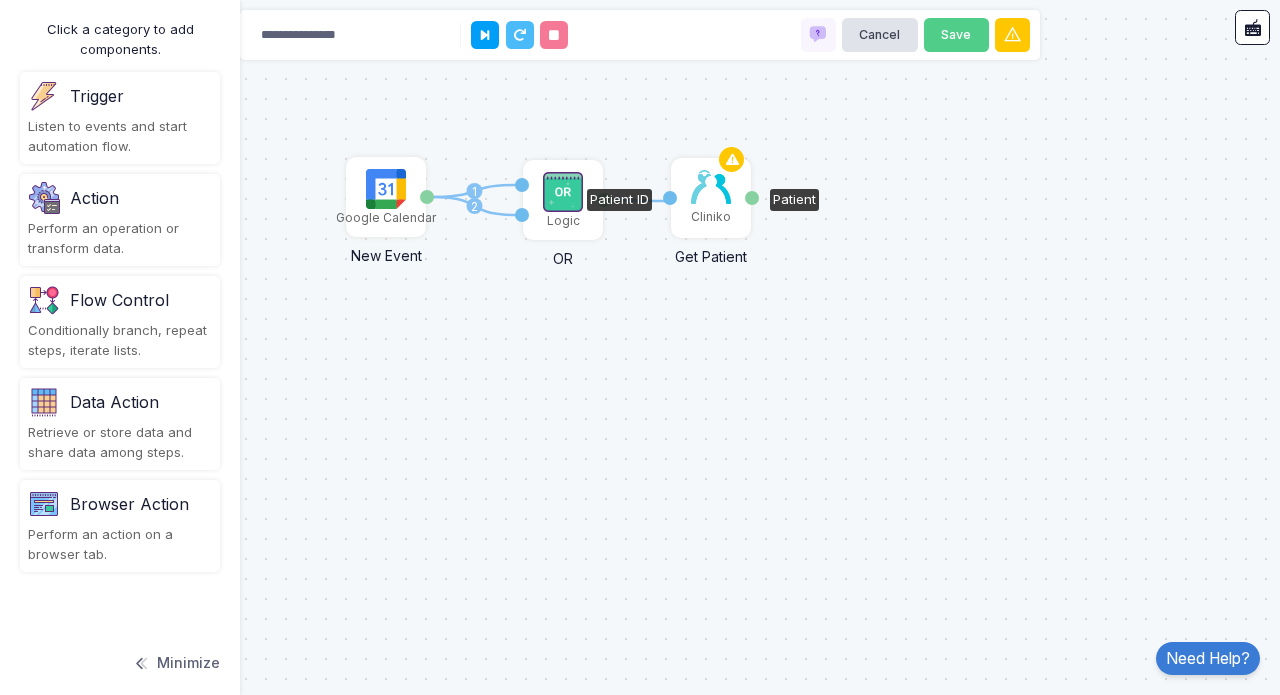 drag, startPoint x: 604, startPoint y: 200, endPoint x: 681, endPoint y: 202, distance: 77.02597 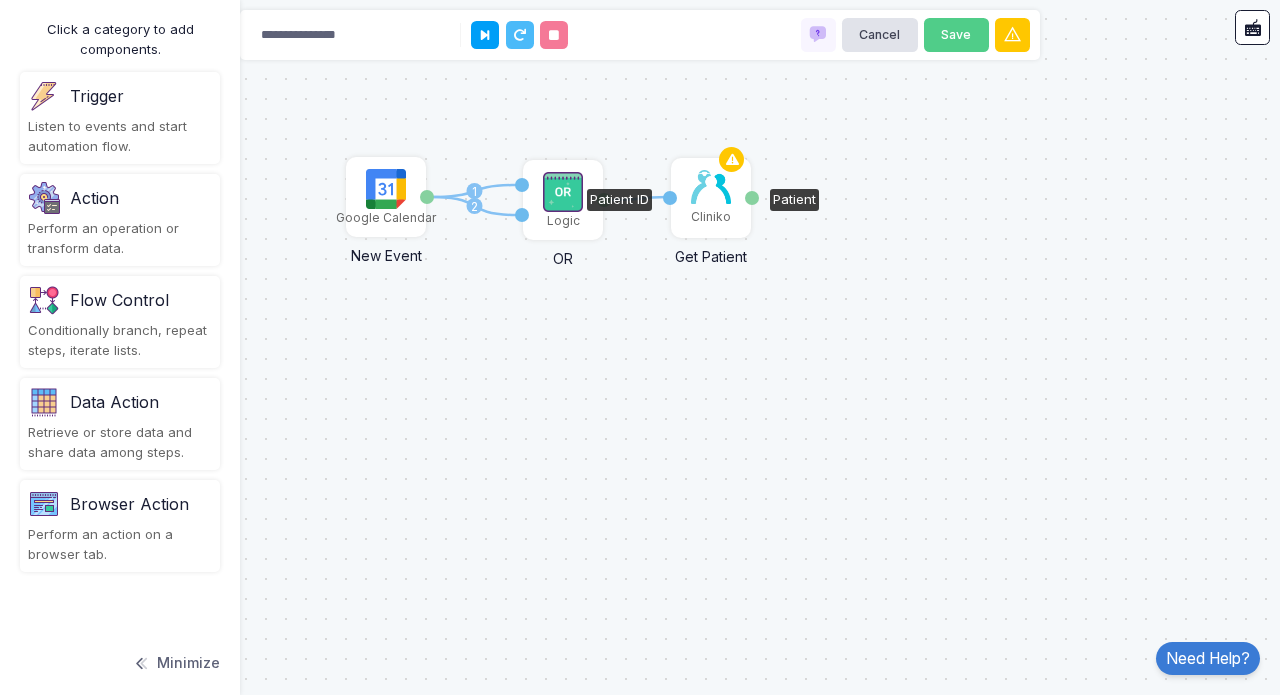drag, startPoint x: 605, startPoint y: 199, endPoint x: 678, endPoint y: 197, distance: 73.02739 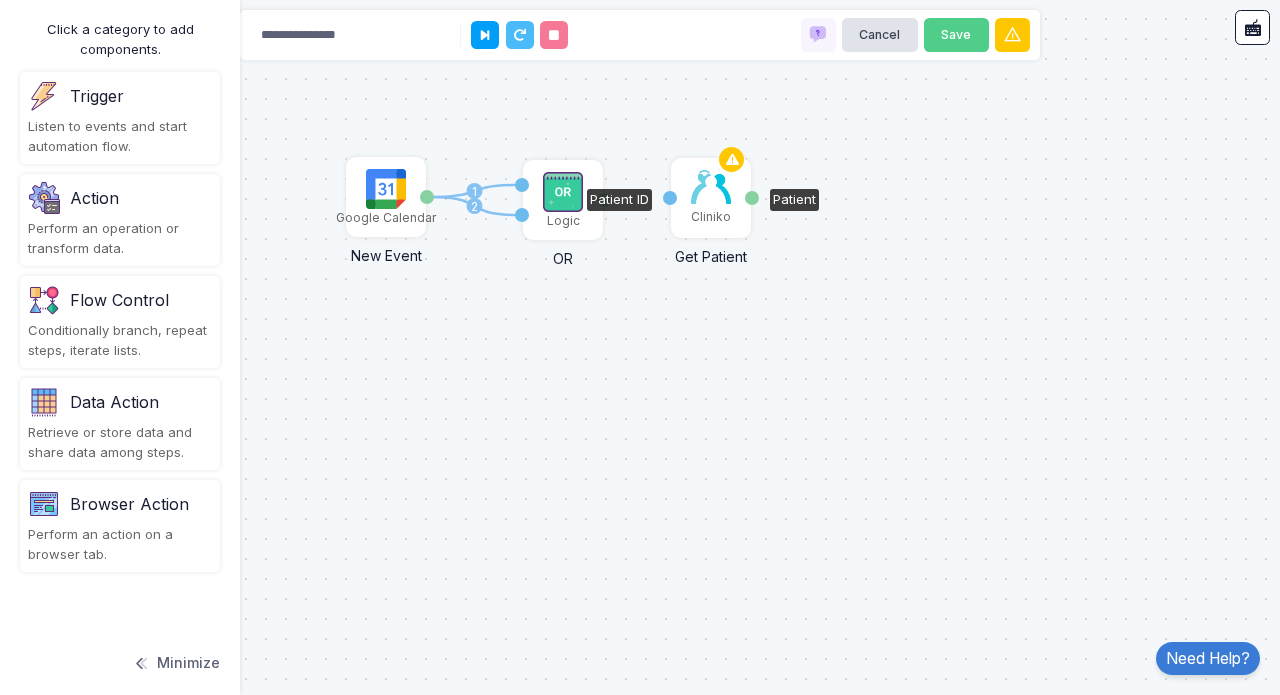 click on "Patient ID" at bounding box center (670, 198) 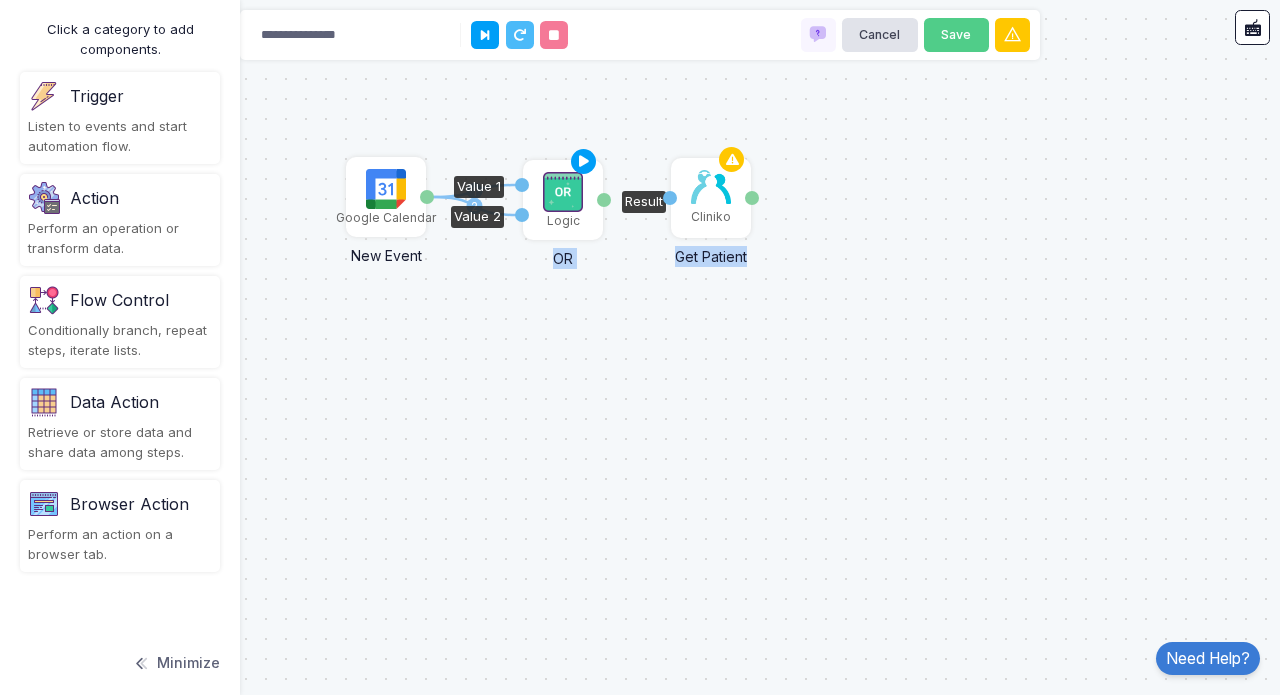 drag, startPoint x: 673, startPoint y: 197, endPoint x: 594, endPoint y: 197, distance: 79 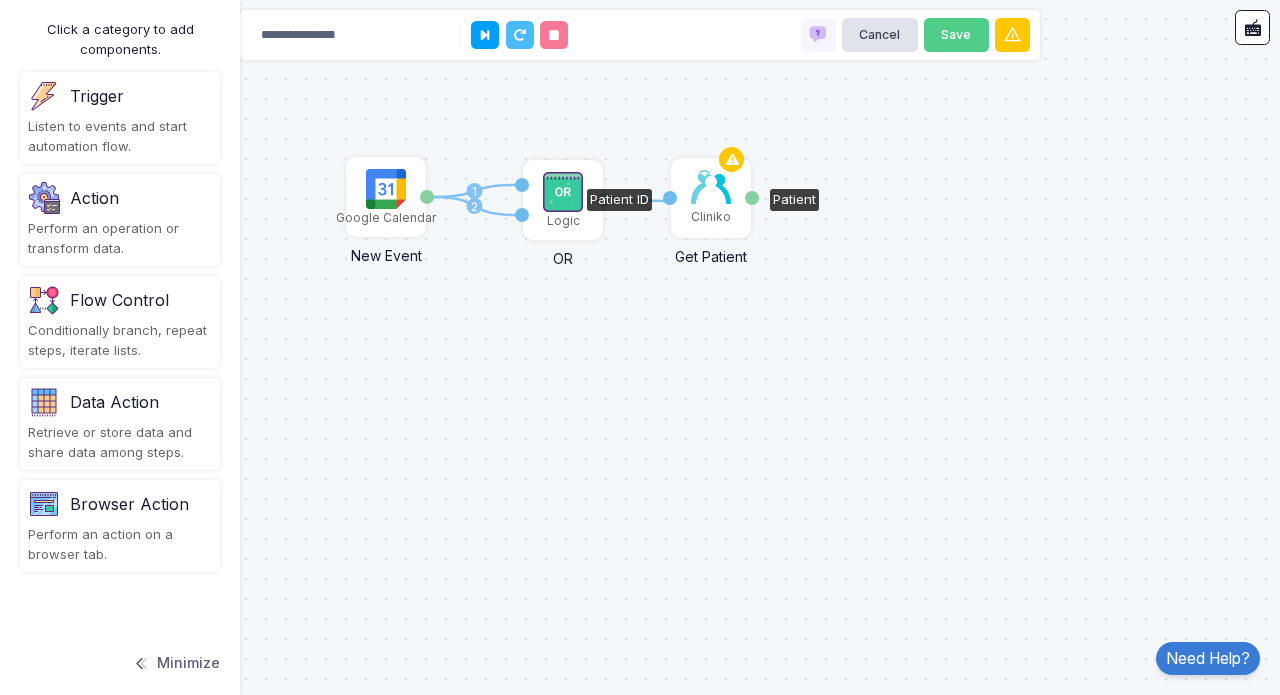 drag, startPoint x: 602, startPoint y: 201, endPoint x: 683, endPoint y: 200, distance: 81.00617 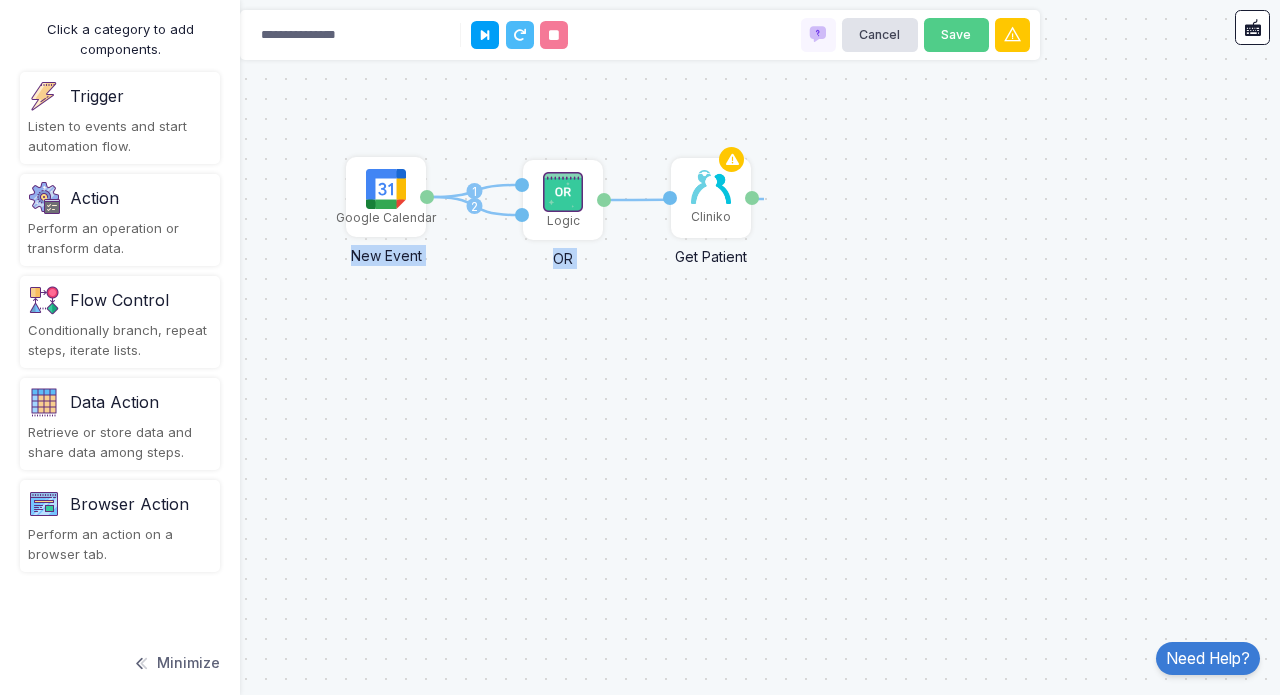 drag, startPoint x: 604, startPoint y: 199, endPoint x: 764, endPoint y: 198, distance: 160.00313 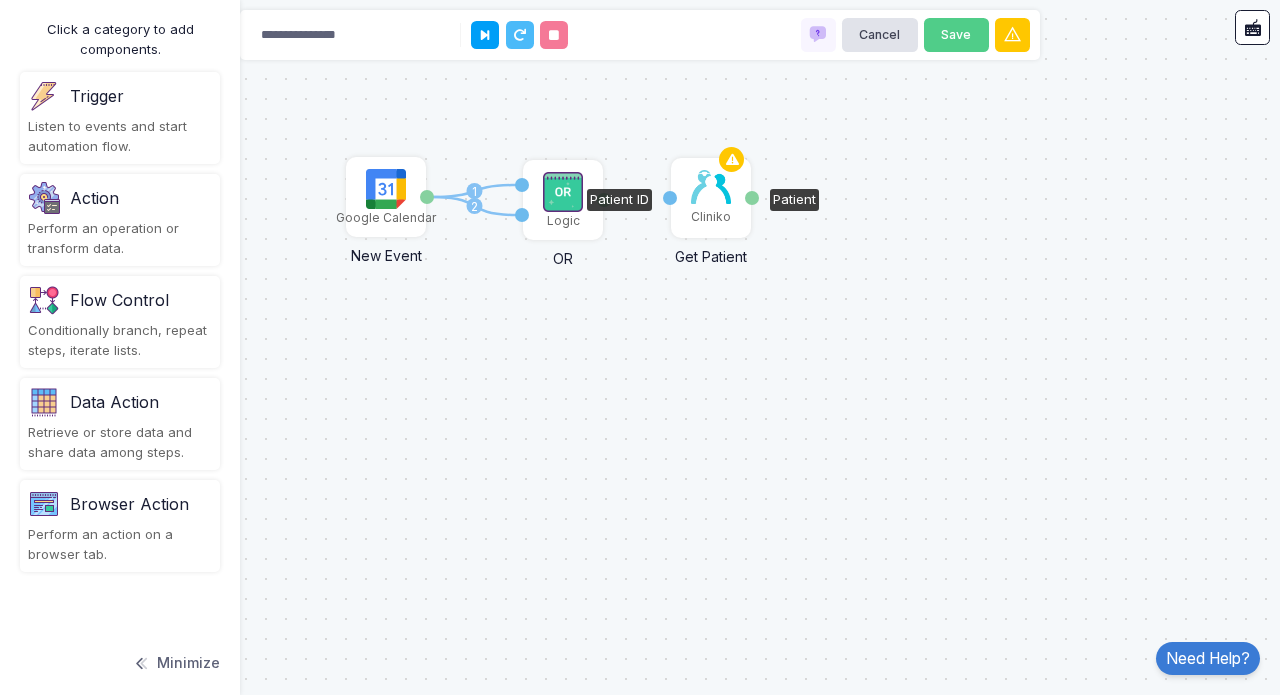 click on "Patient ID" at bounding box center [670, 198] 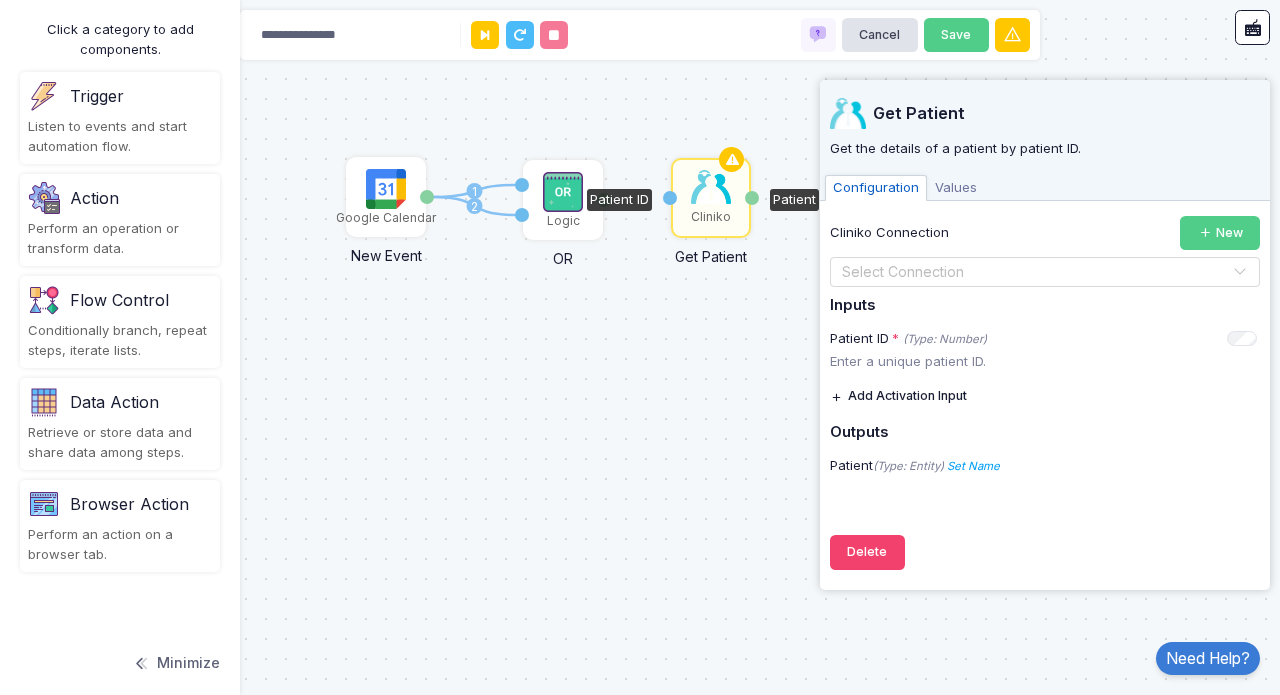 click on "Cliniko" at bounding box center [711, 198] 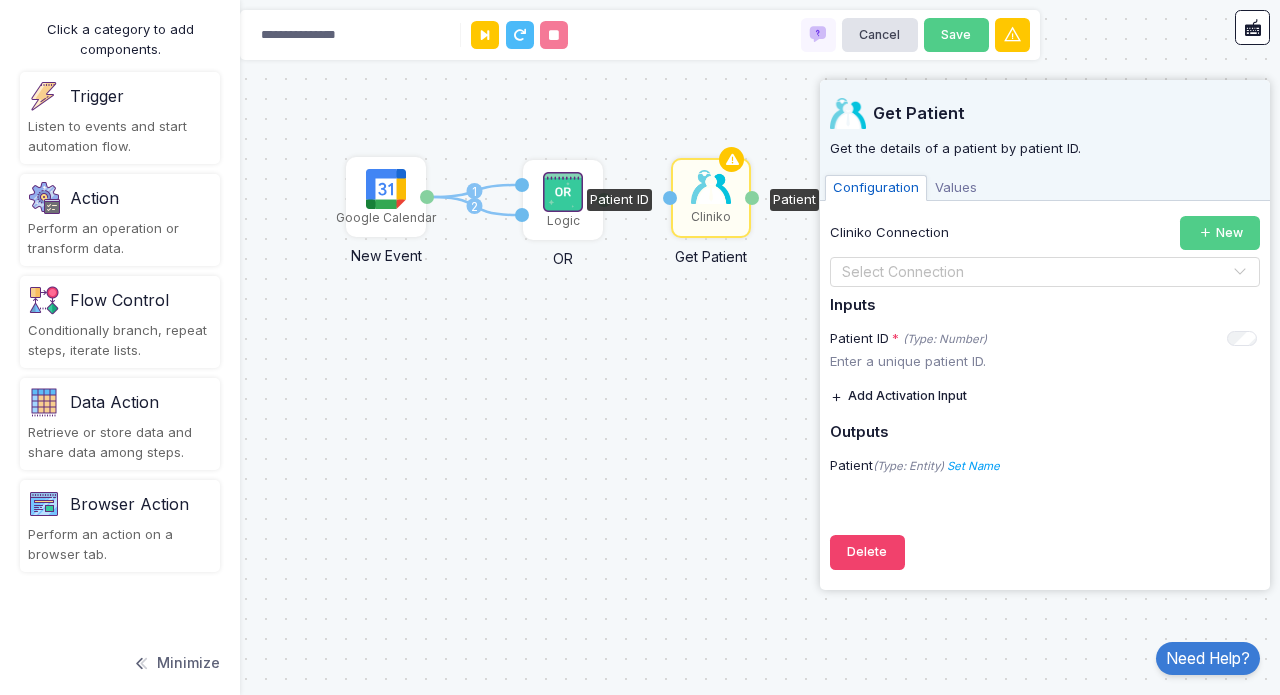 click on "1 2 Google Calendar New Event Event Logic OR Value 1 Value 2 Result Cliniko Get Patient Patient ID Patient" at bounding box center [640, 347] 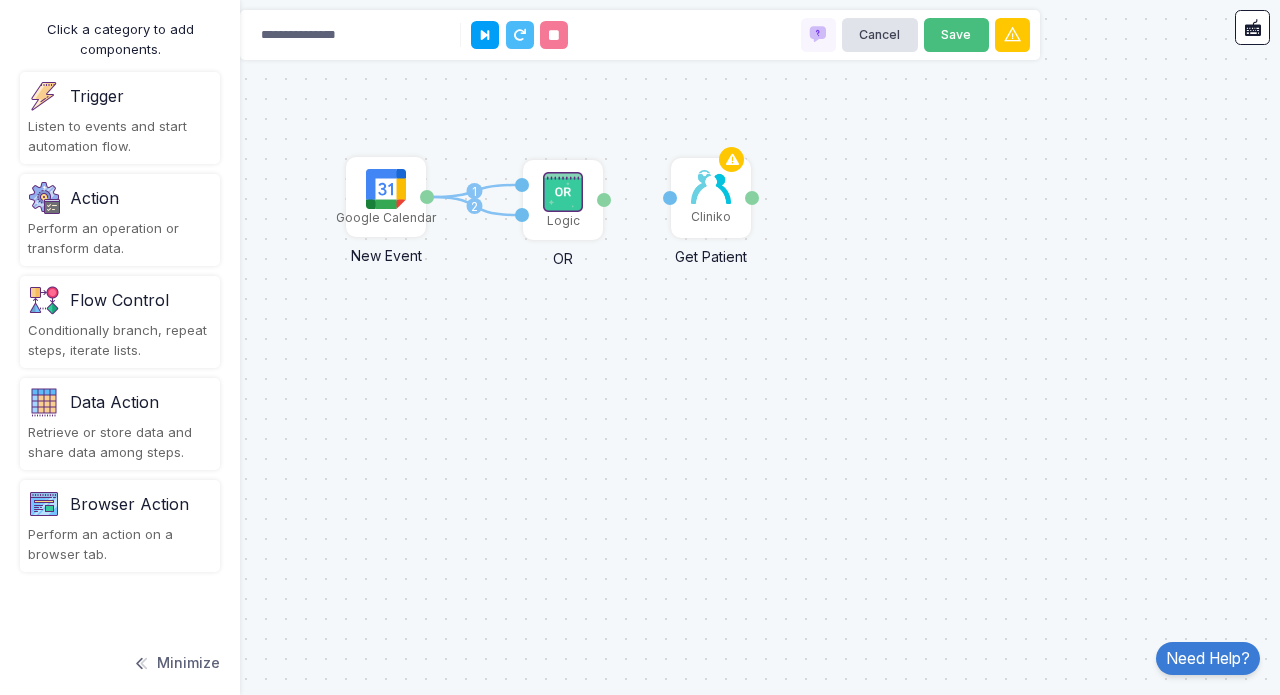 click on "Save" at bounding box center [956, 35] 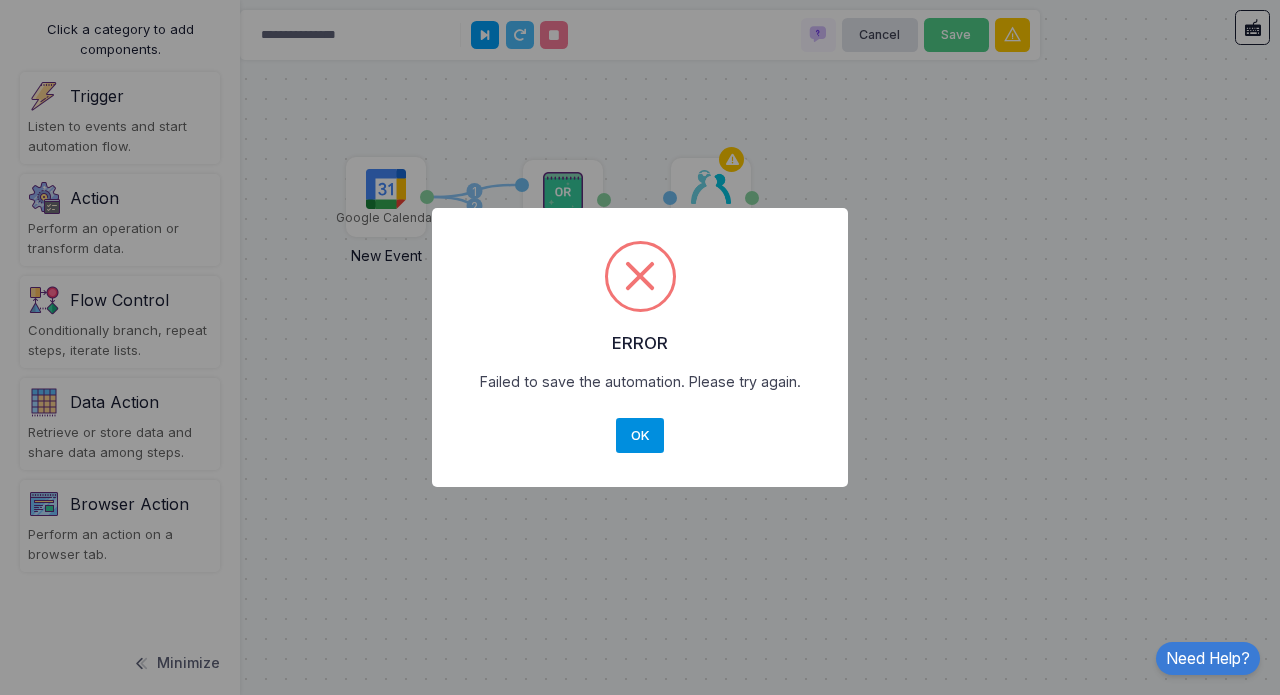 click on "OK" at bounding box center [640, 436] 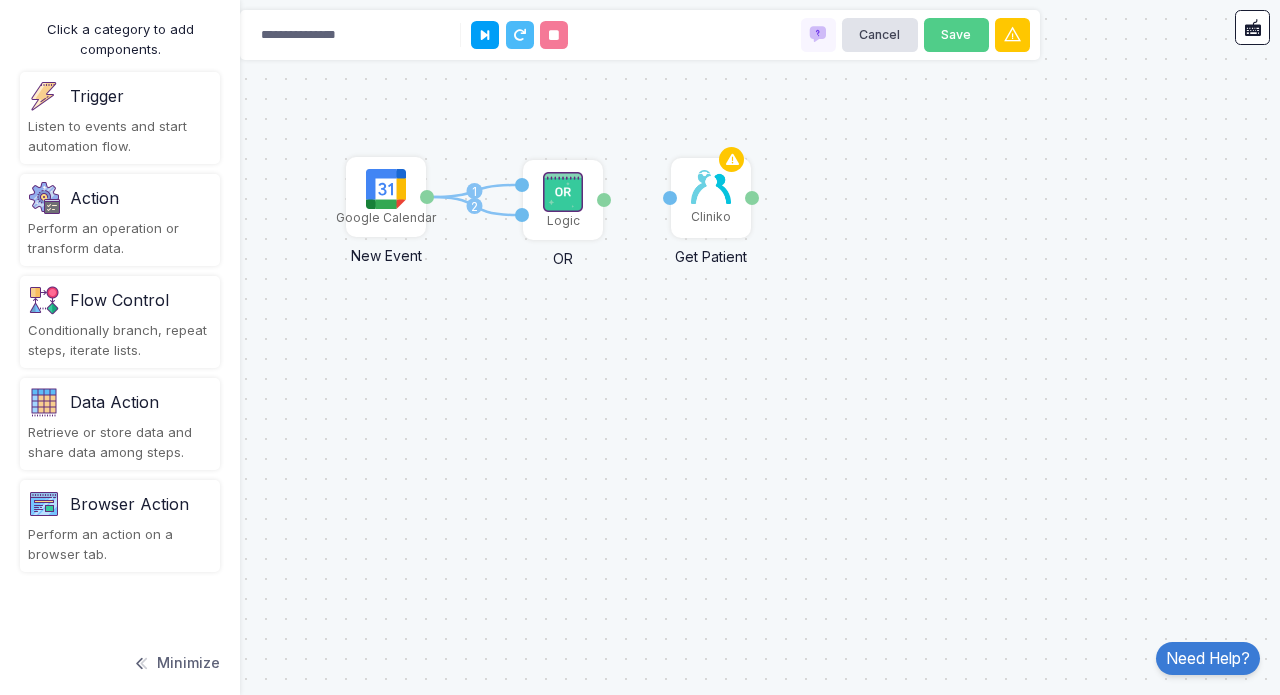 click on "Listen to events and start automation flow." at bounding box center (120, 136) 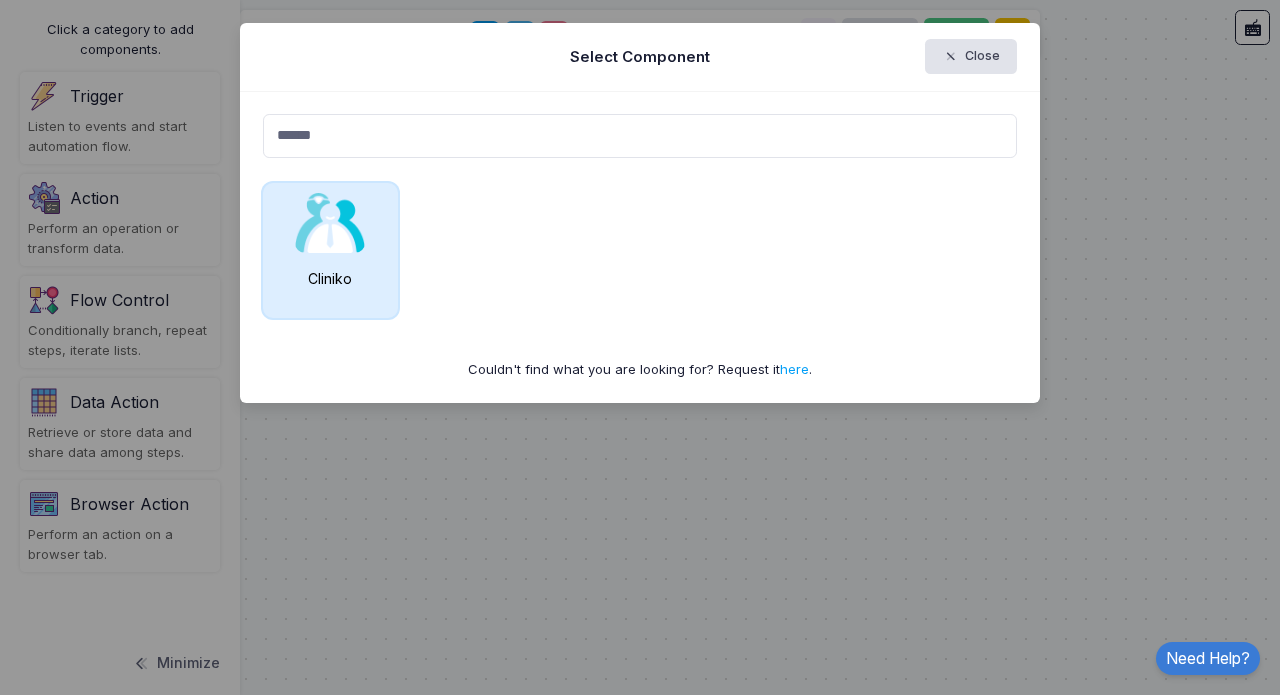 drag, startPoint x: 370, startPoint y: 121, endPoint x: 358, endPoint y: 236, distance: 115.62439 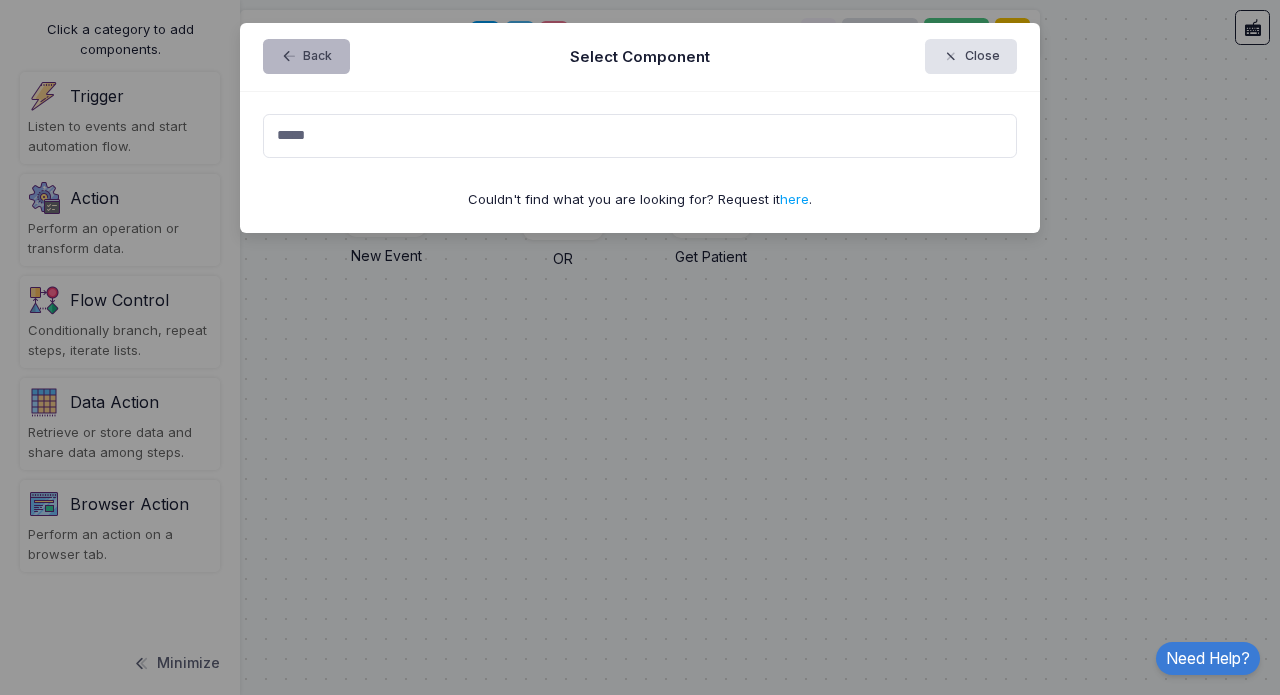 click on "Back" at bounding box center [306, 56] 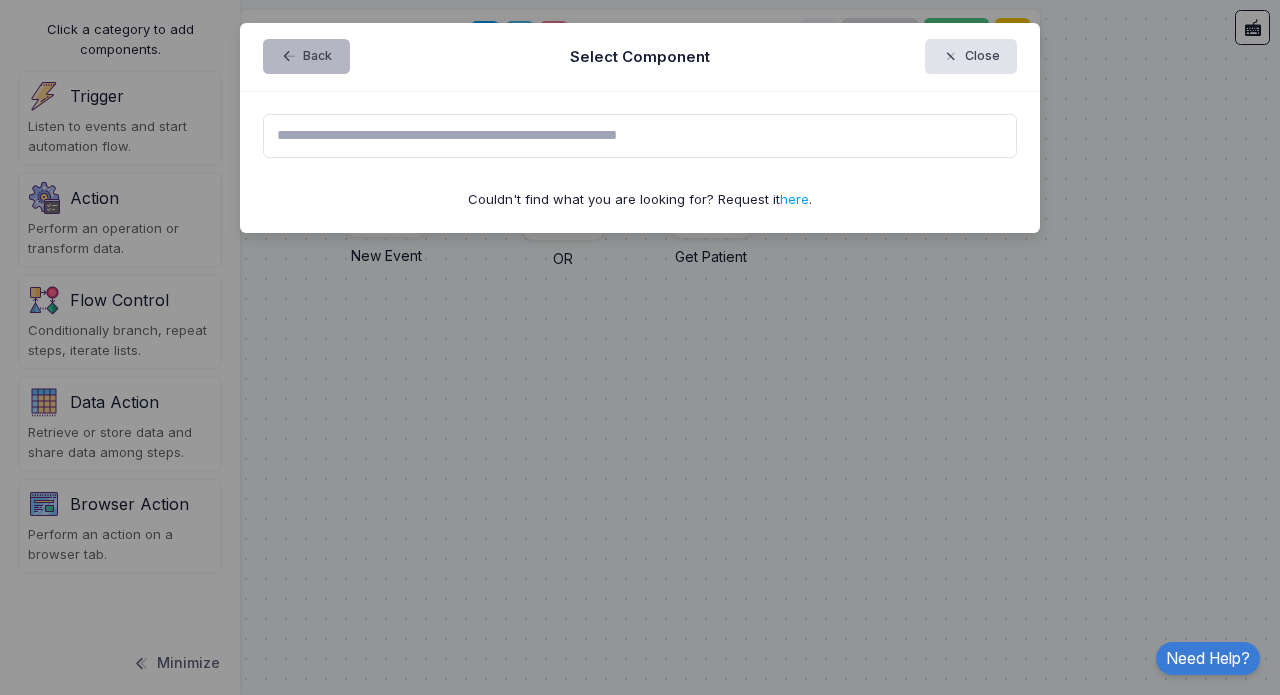 click on "Back  Select Component Close" at bounding box center (640, 57) 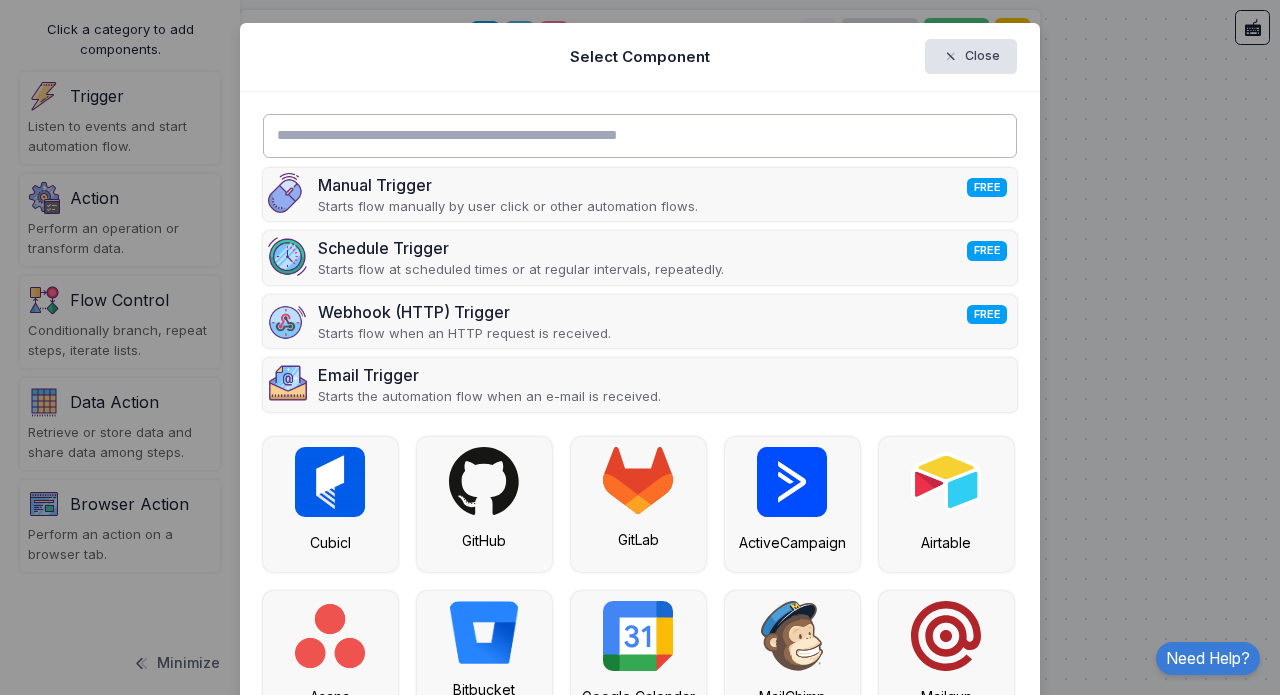 click at bounding box center (640, 136) 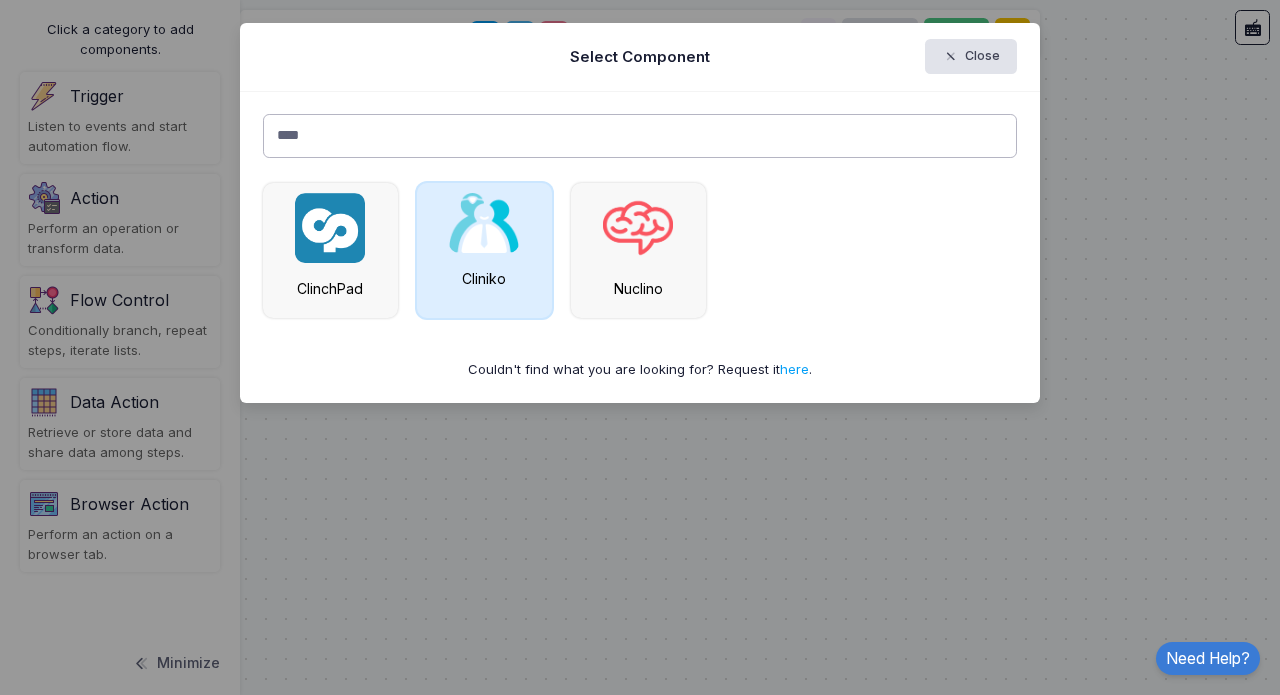 type on "****" 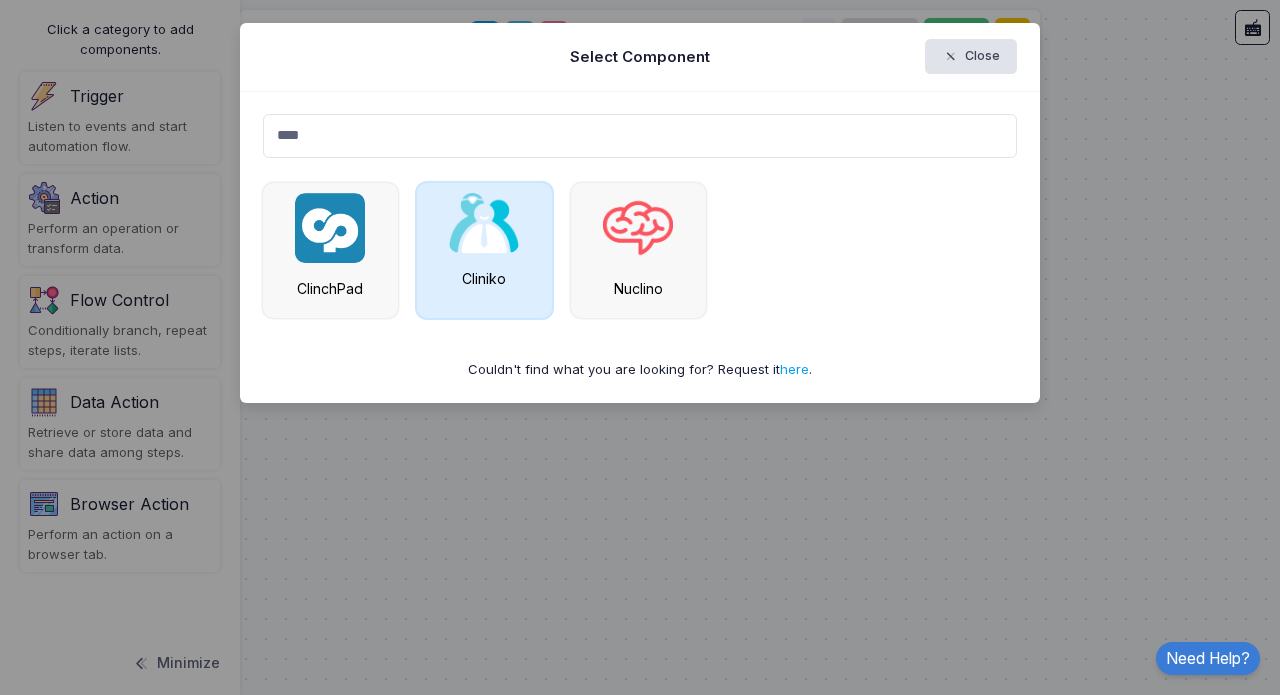 click on "Cliniko" at bounding box center (484, 250) 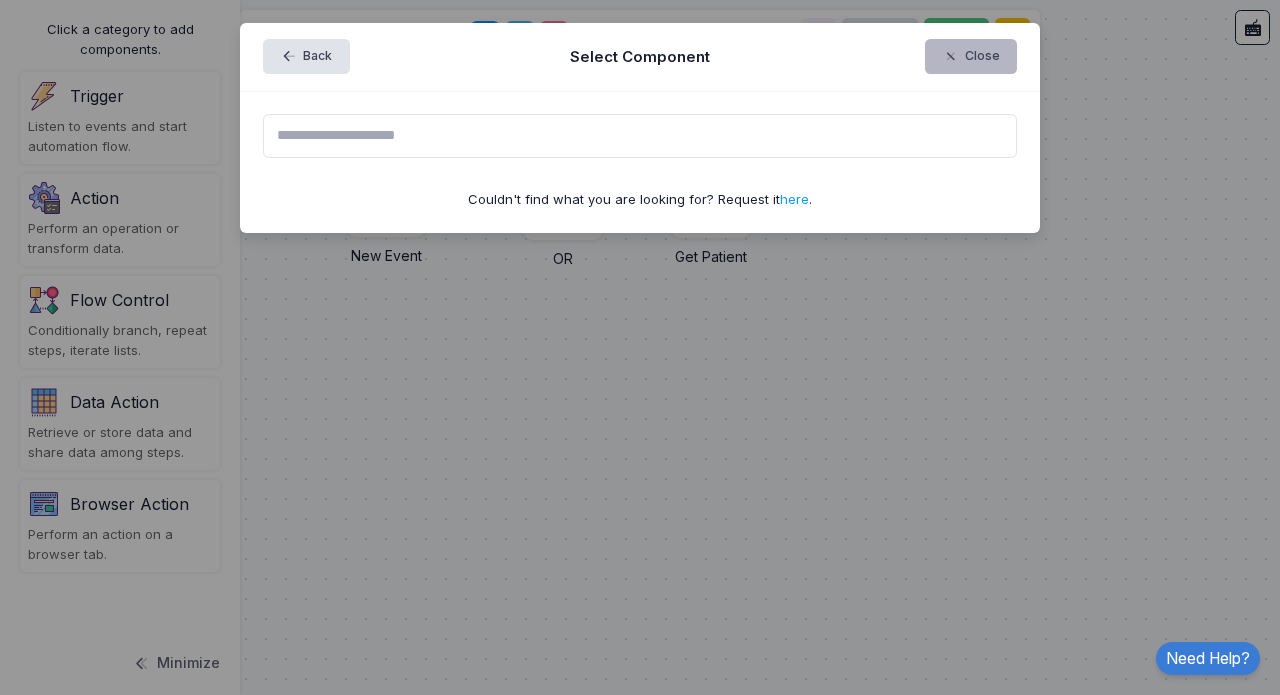 click on "Close" at bounding box center (971, 56) 